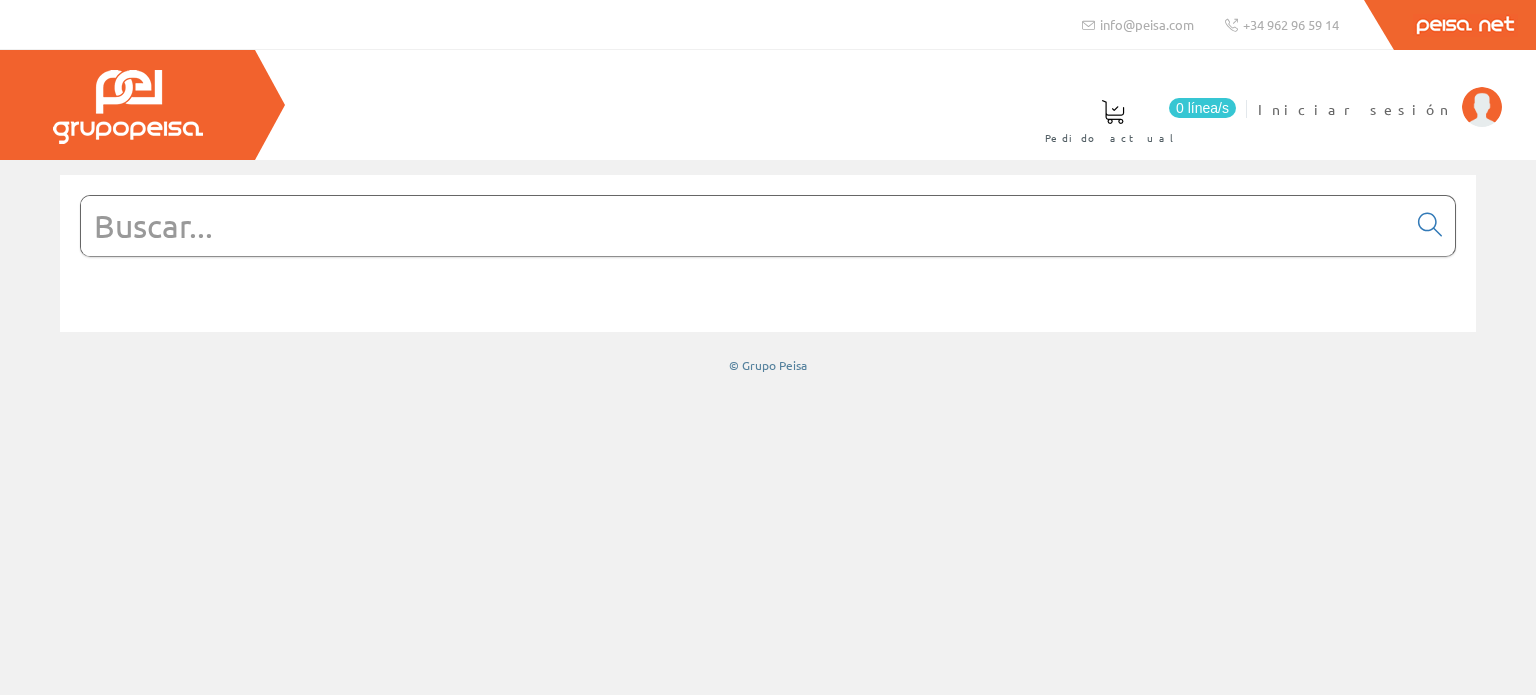 scroll, scrollTop: 0, scrollLeft: 0, axis: both 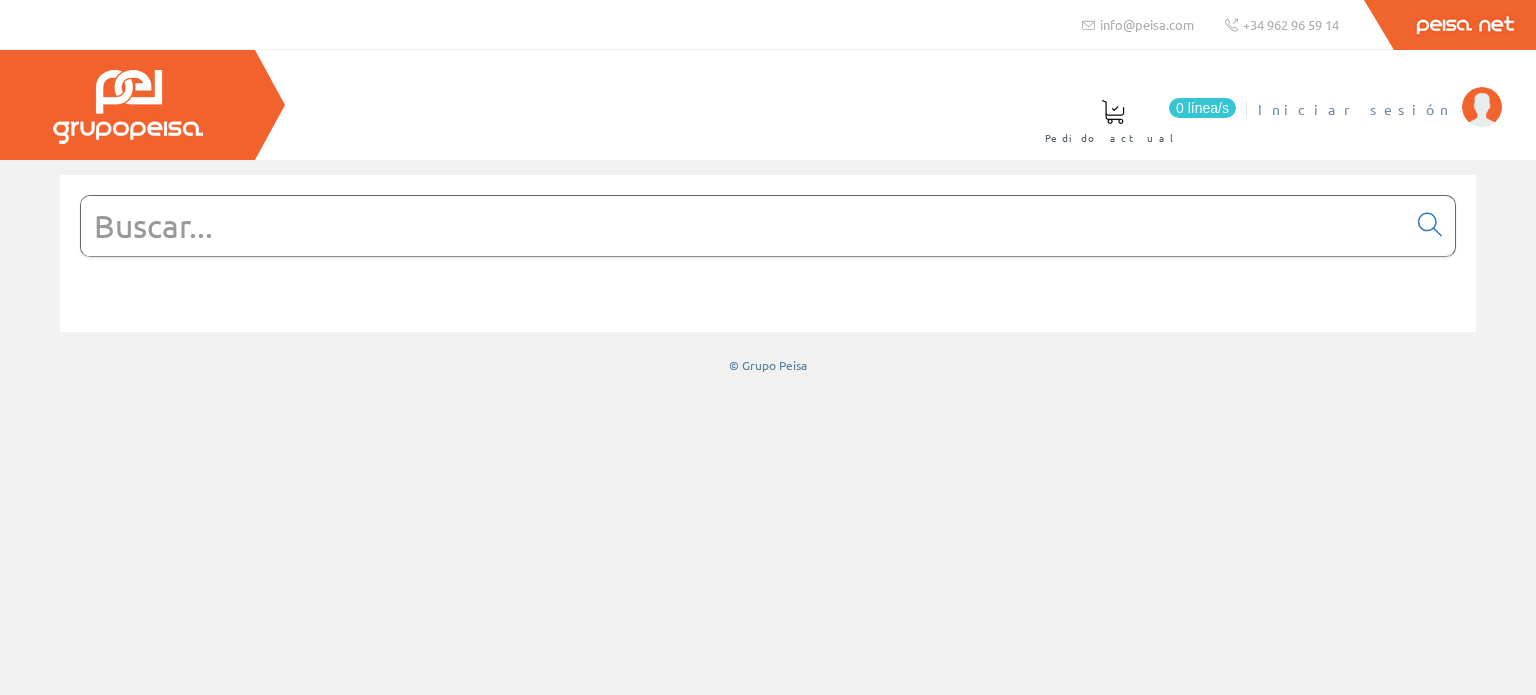 click at bounding box center (1482, 107) 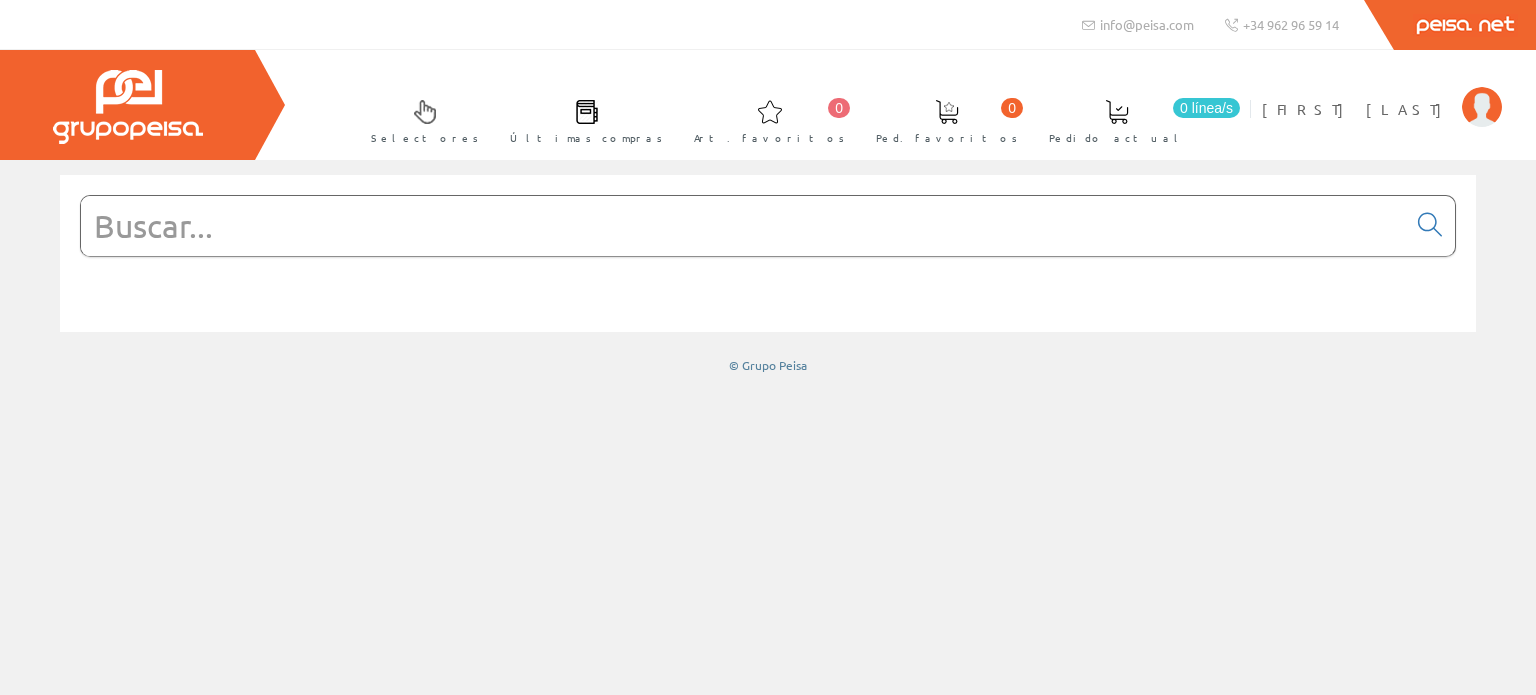 scroll, scrollTop: 0, scrollLeft: 0, axis: both 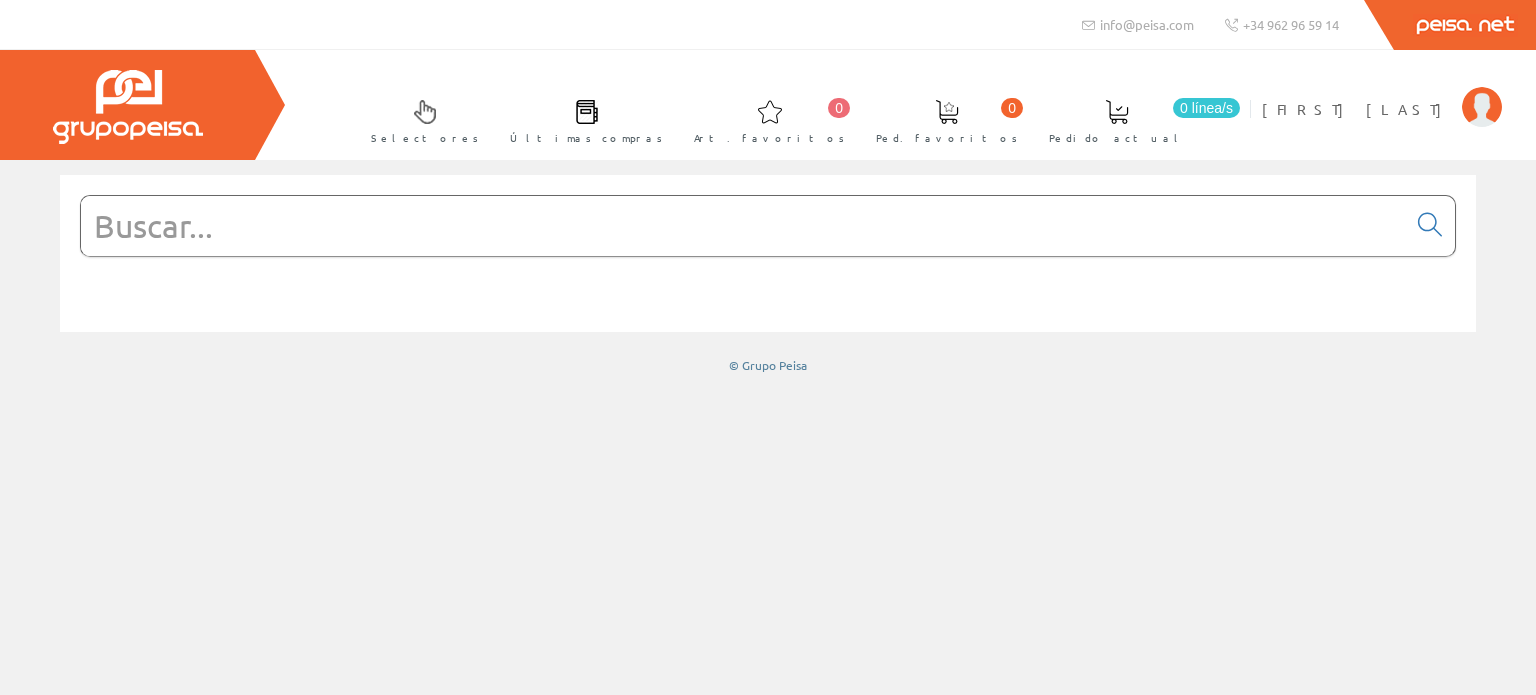 click at bounding box center [743, 226] 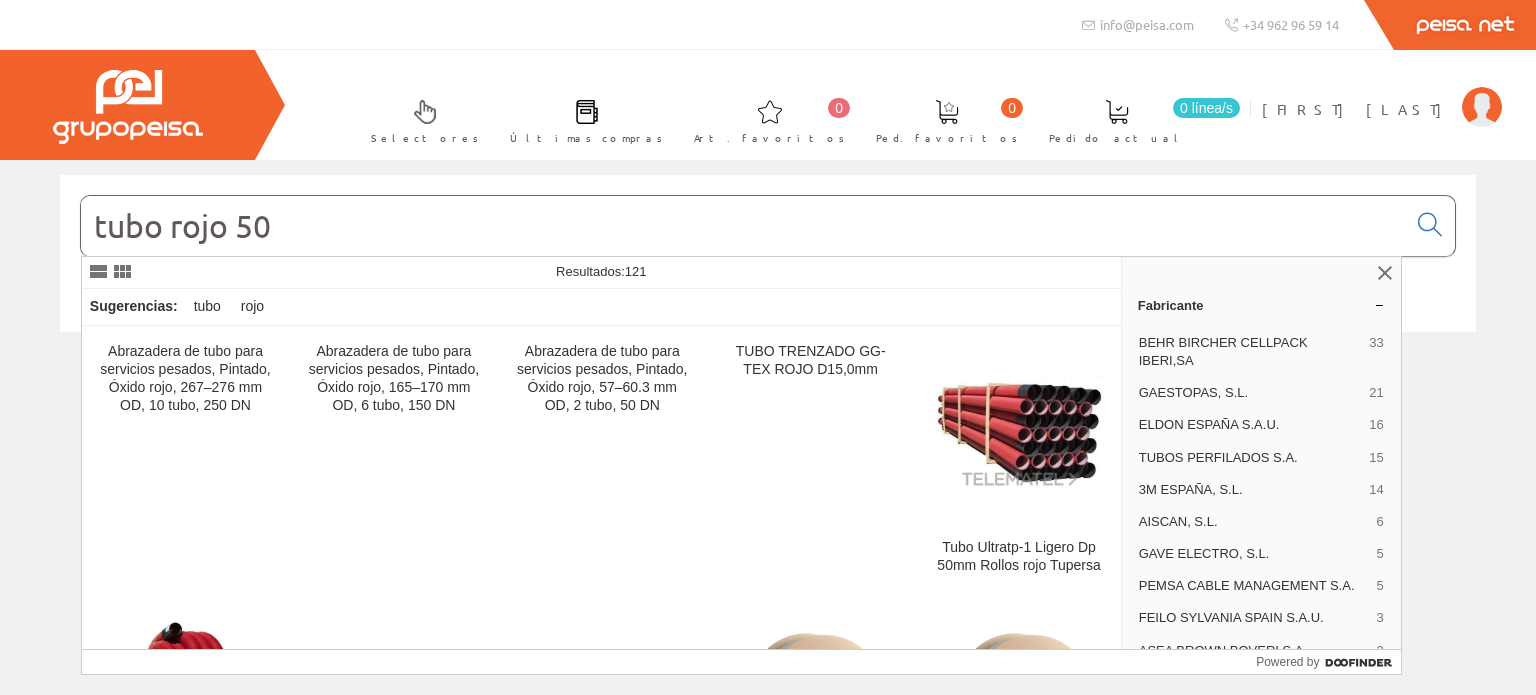 click on "tubo rojo 50" at bounding box center (743, 226) 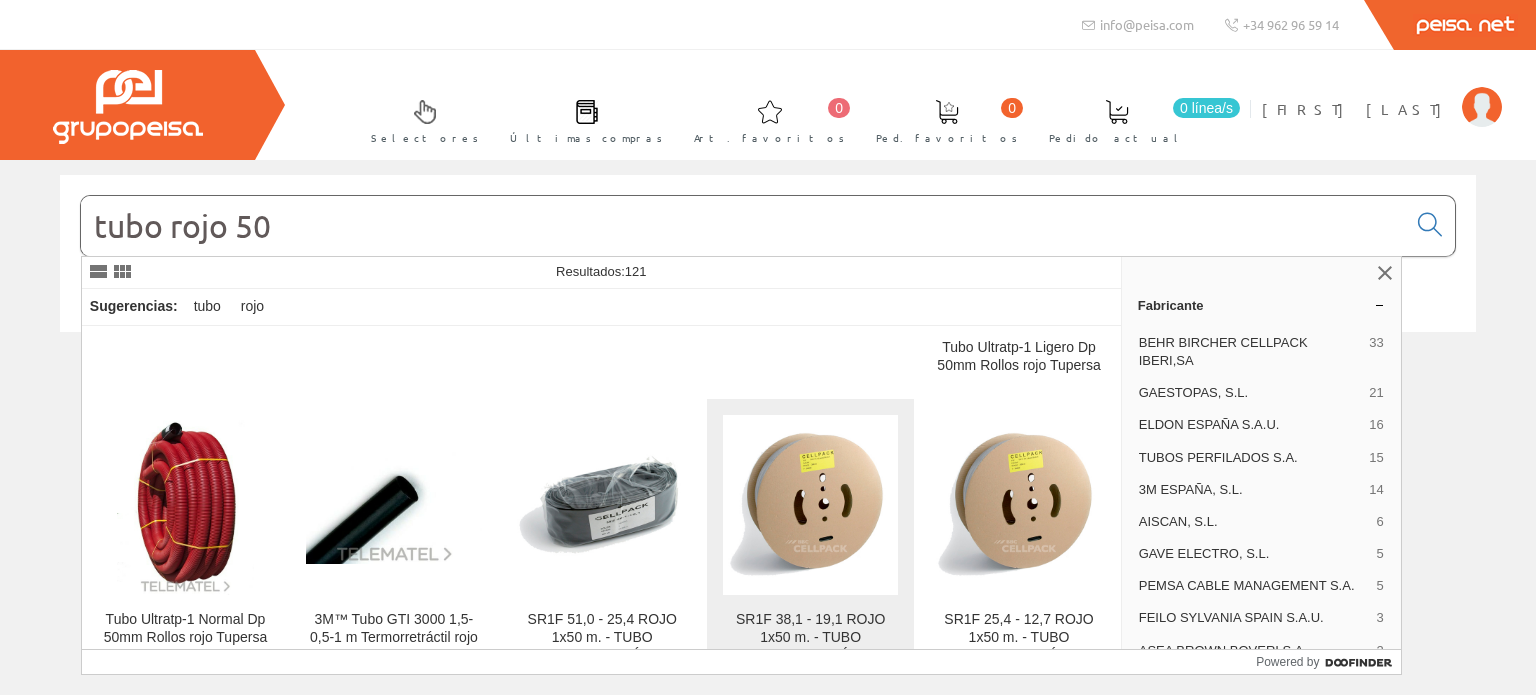 scroll, scrollTop: 300, scrollLeft: 0, axis: vertical 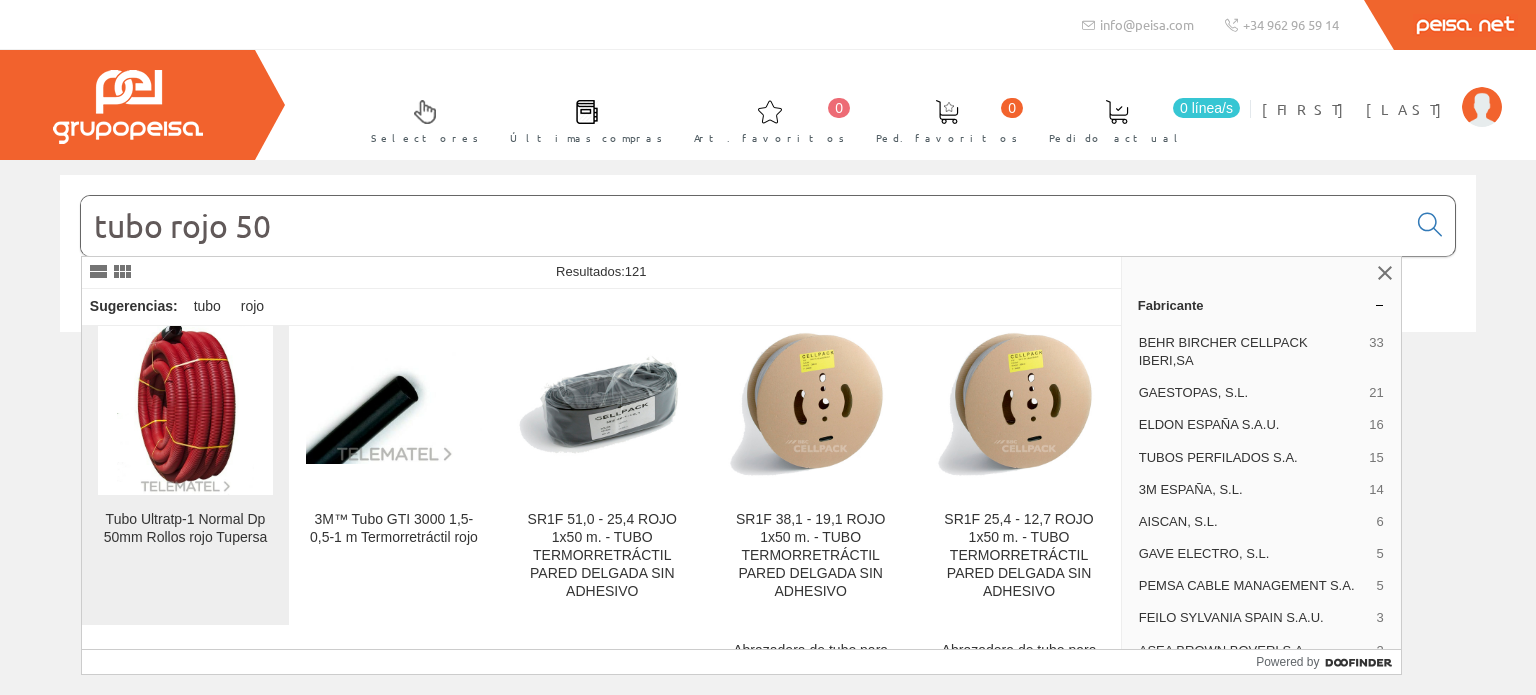 type on "tubo rojo 50" 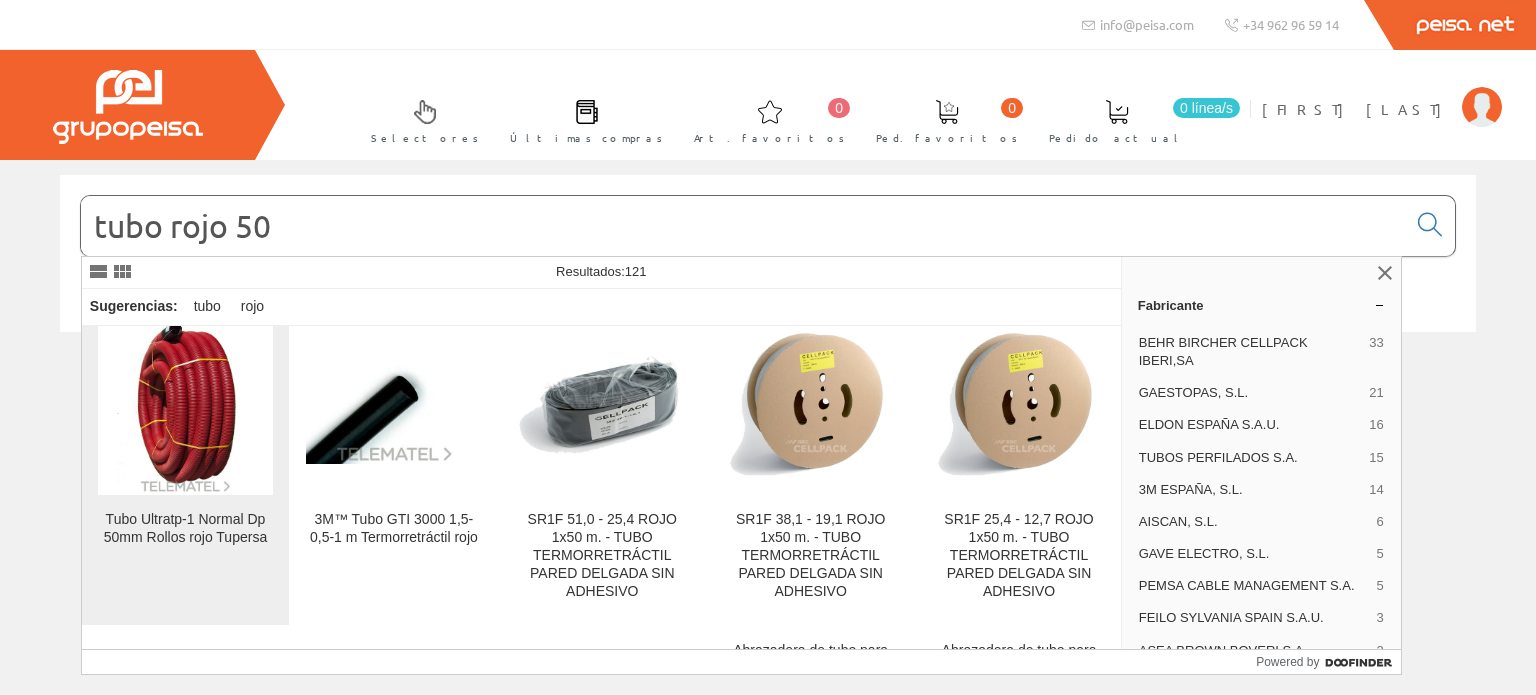 click on "Tubo Ultratp-1 Normal Dp 50mm Rollos rojo Tupersa" at bounding box center (185, 461) 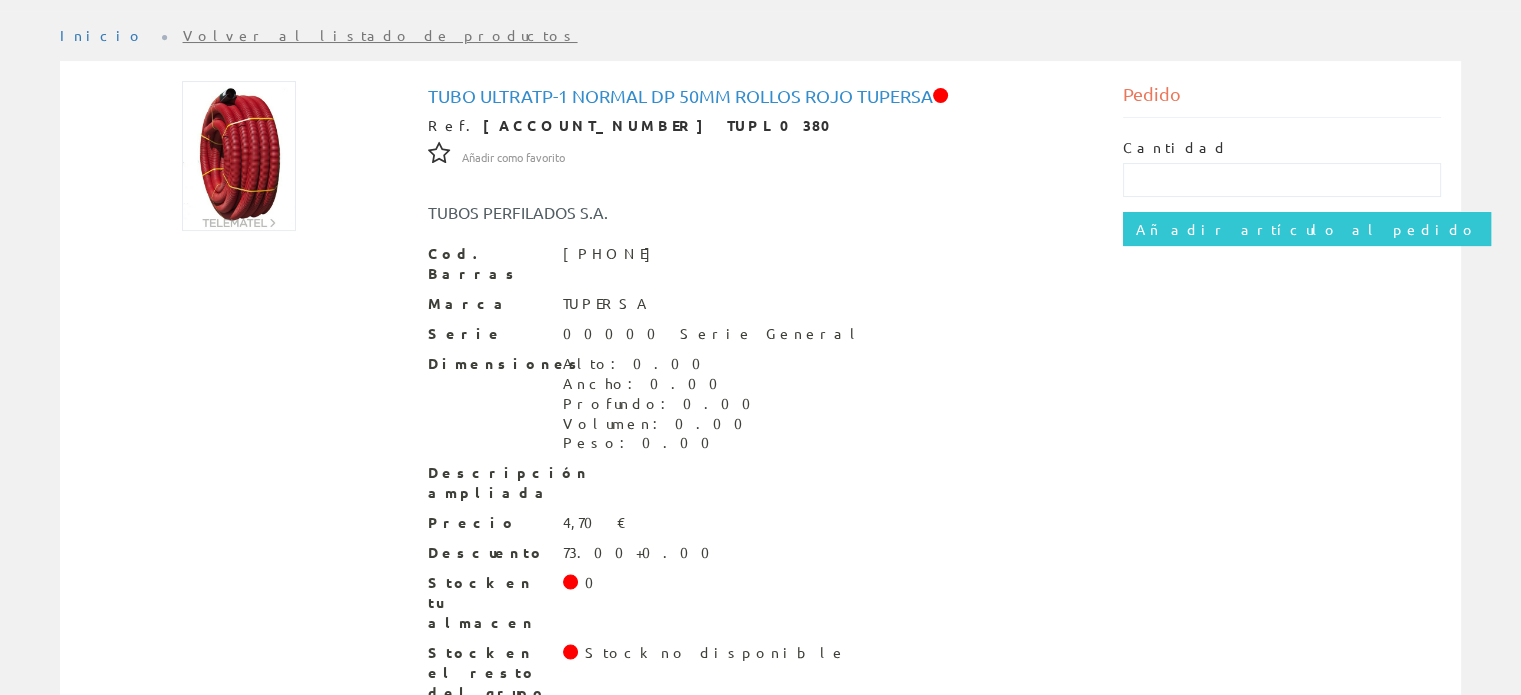scroll, scrollTop: 292, scrollLeft: 0, axis: vertical 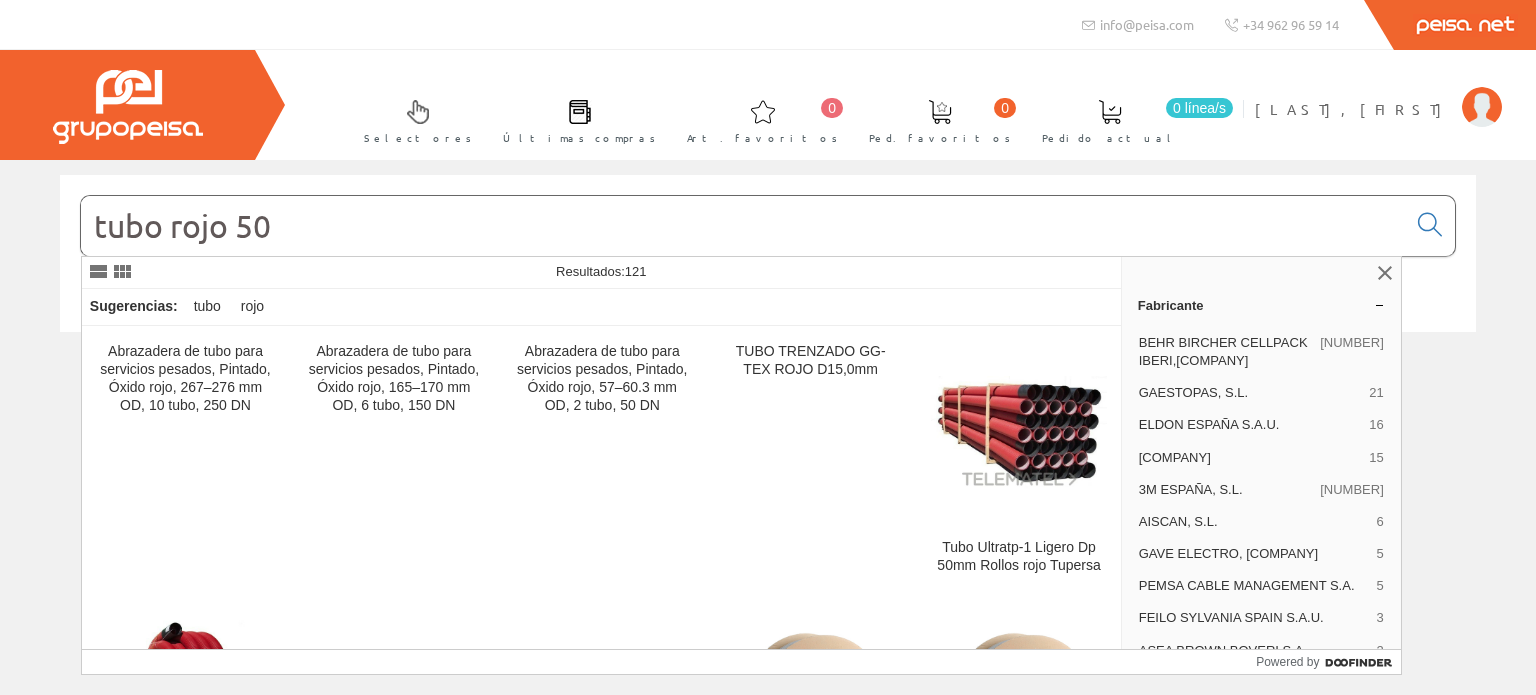 drag, startPoint x: 256, startPoint y: 215, endPoint x: 25, endPoint y: 185, distance: 232.93991 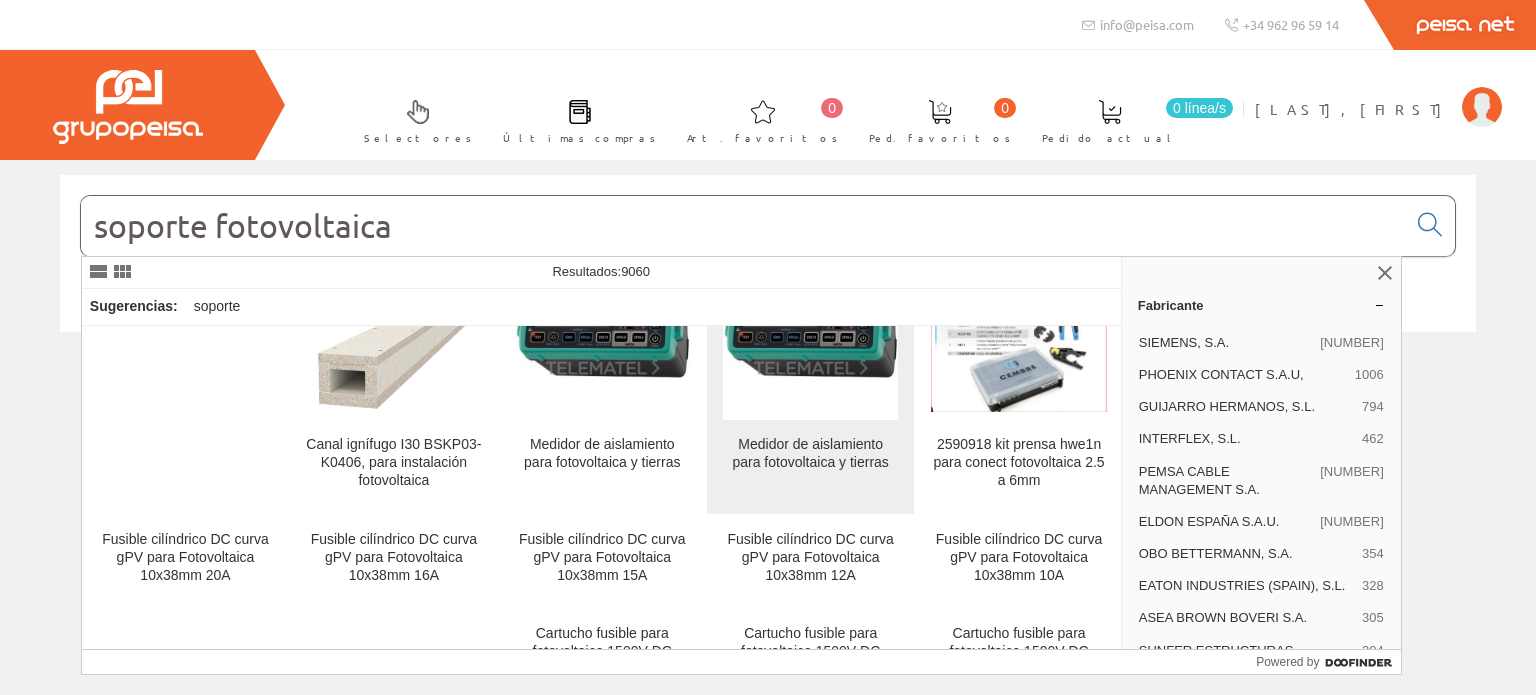 scroll, scrollTop: 3500, scrollLeft: 0, axis: vertical 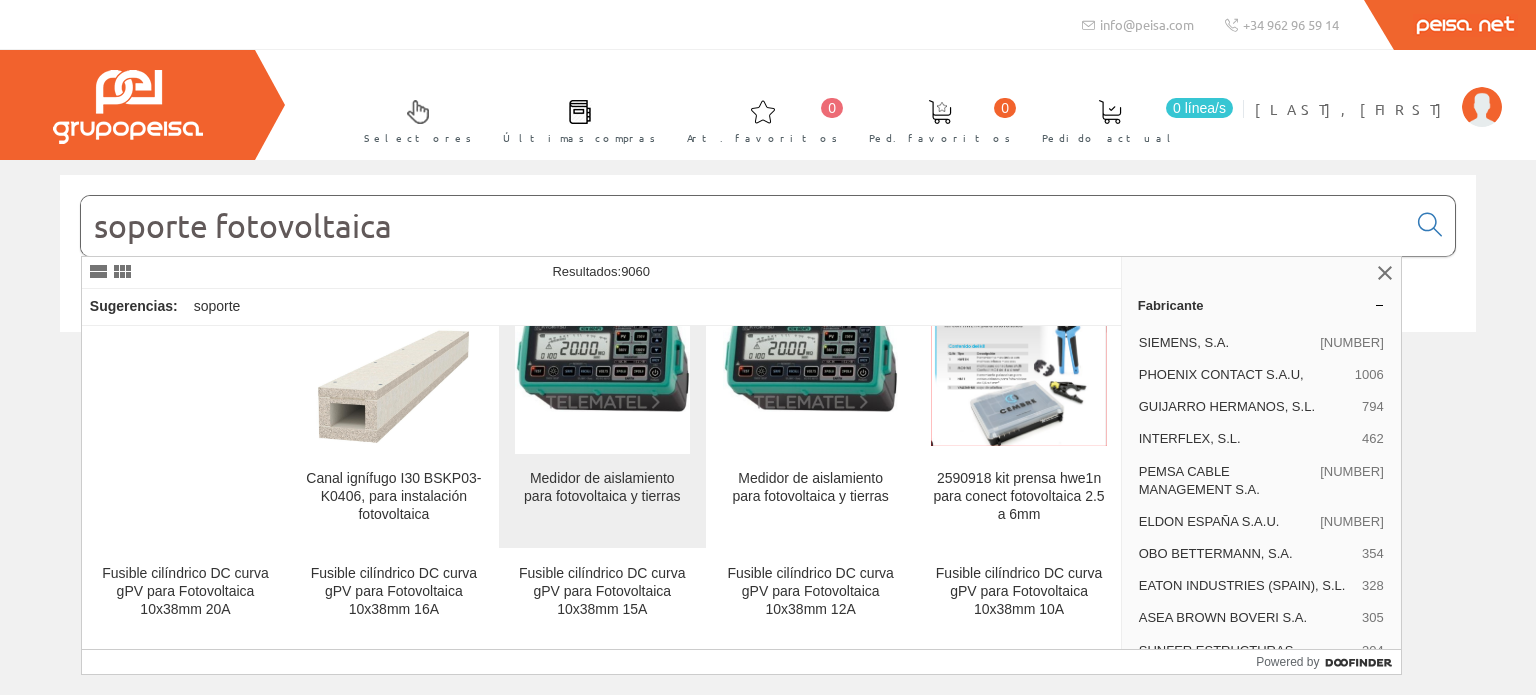 type on "soporte fotovoltaica" 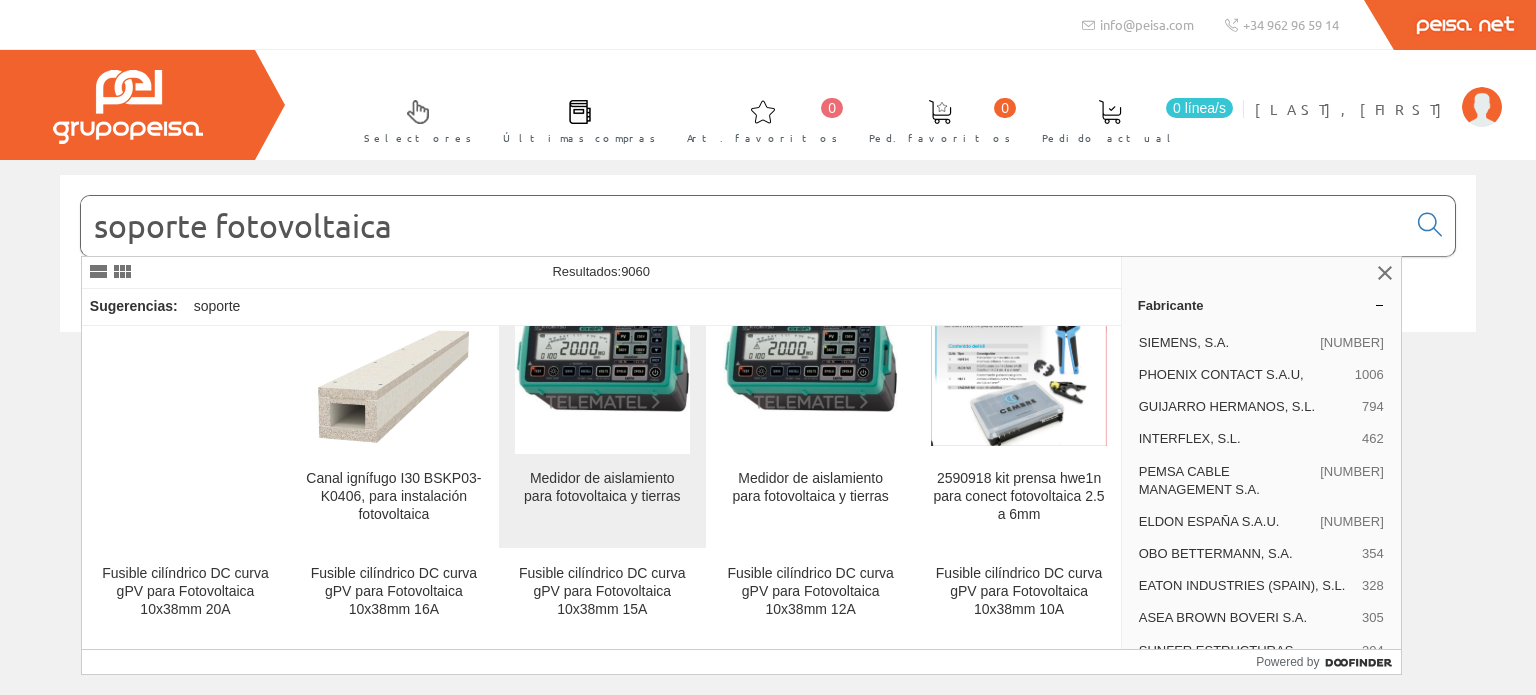 click on "Medidor de aislamiento para fotovoltaica y tierras" at bounding box center (602, 488) 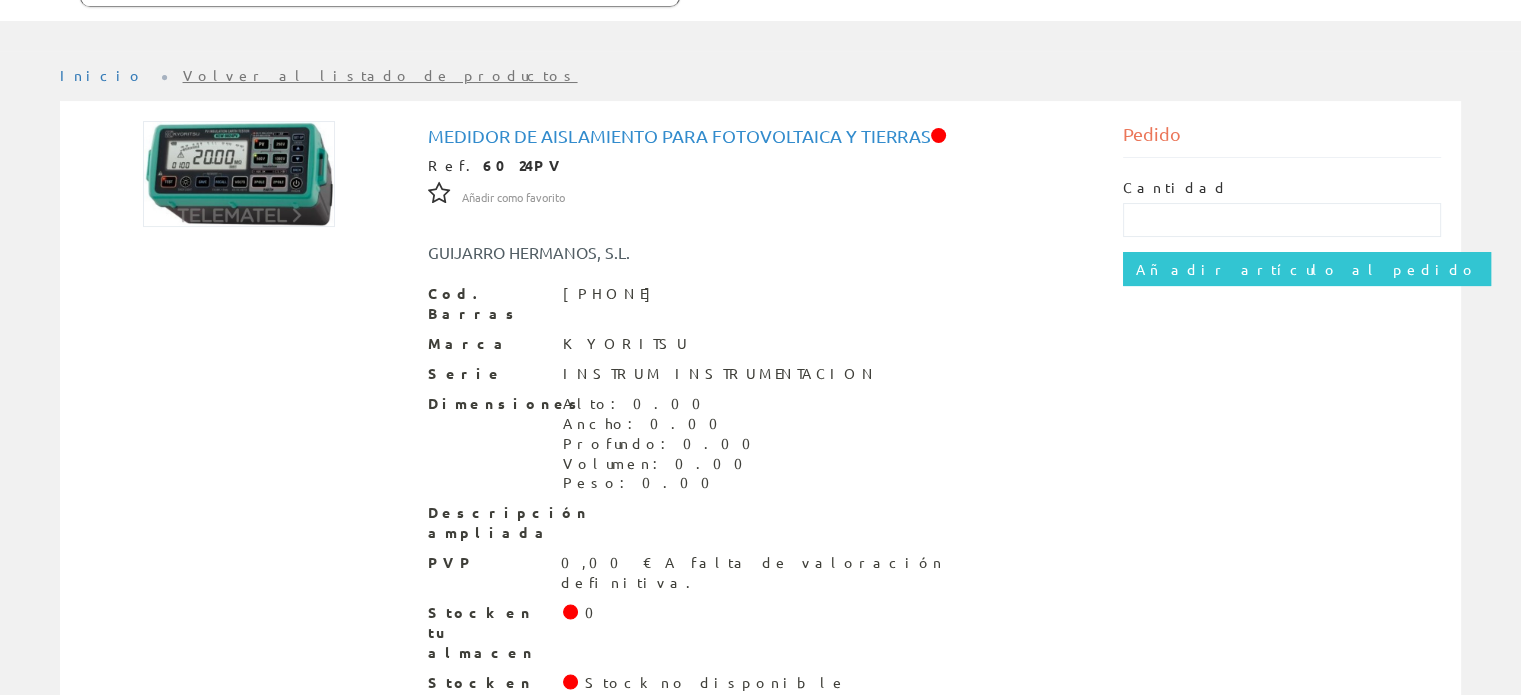 scroll, scrollTop: 262, scrollLeft: 0, axis: vertical 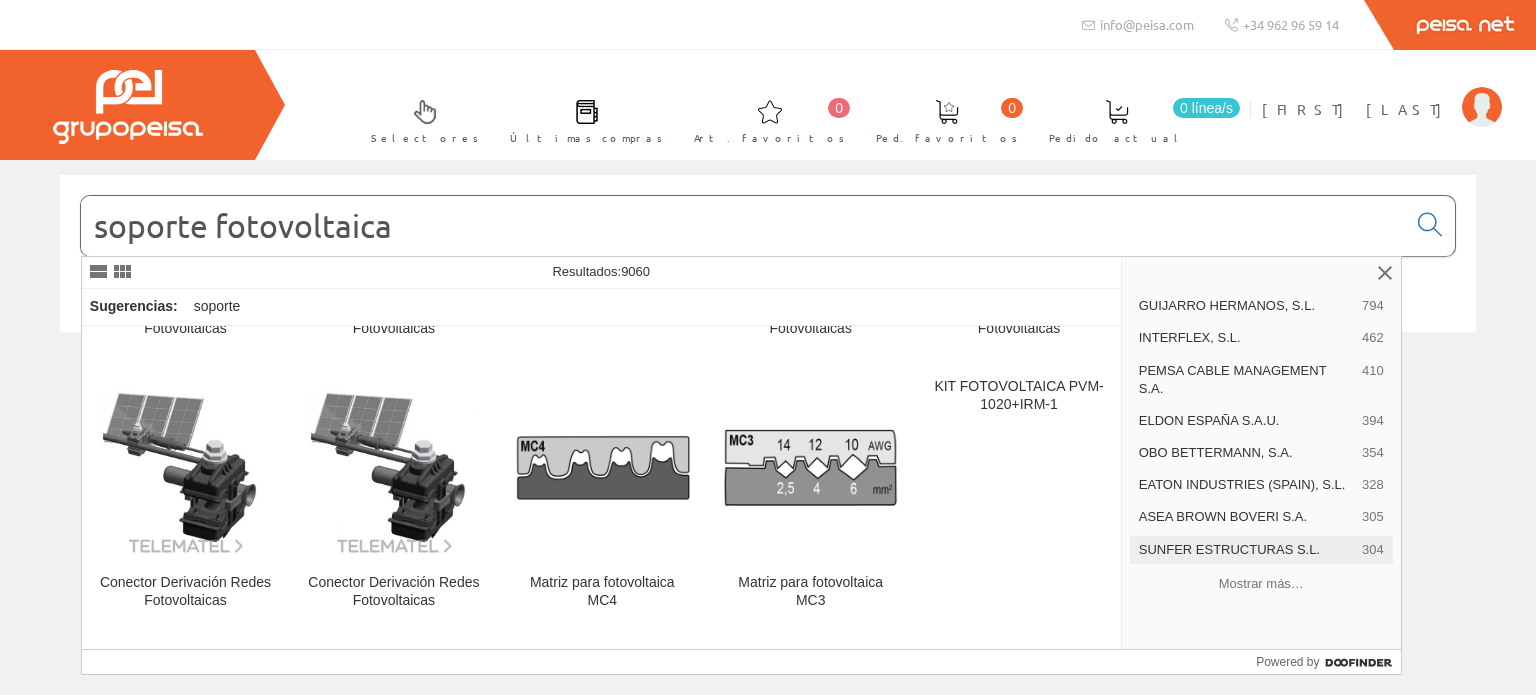 click on "SUNFER ESTRUCTURAS S.L." at bounding box center [1246, 550] 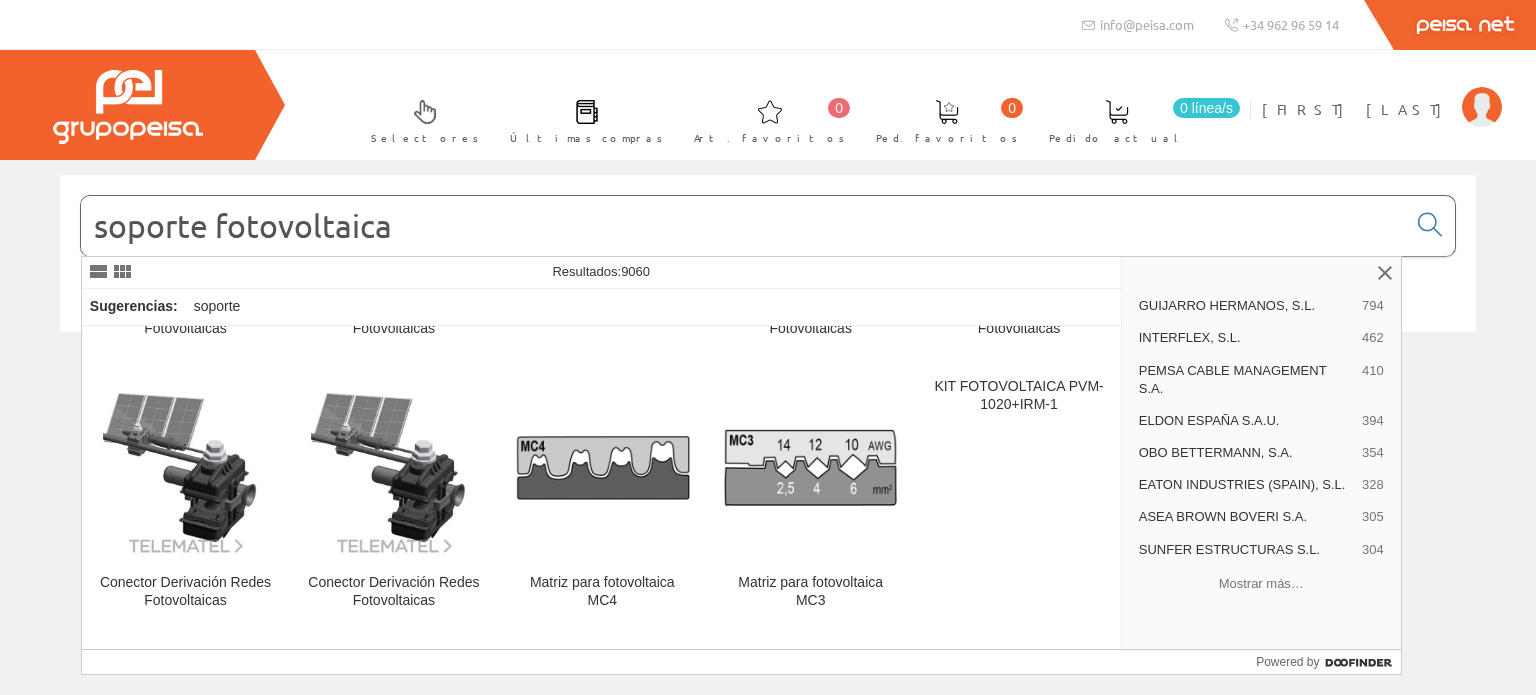 scroll, scrollTop: 0, scrollLeft: 0, axis: both 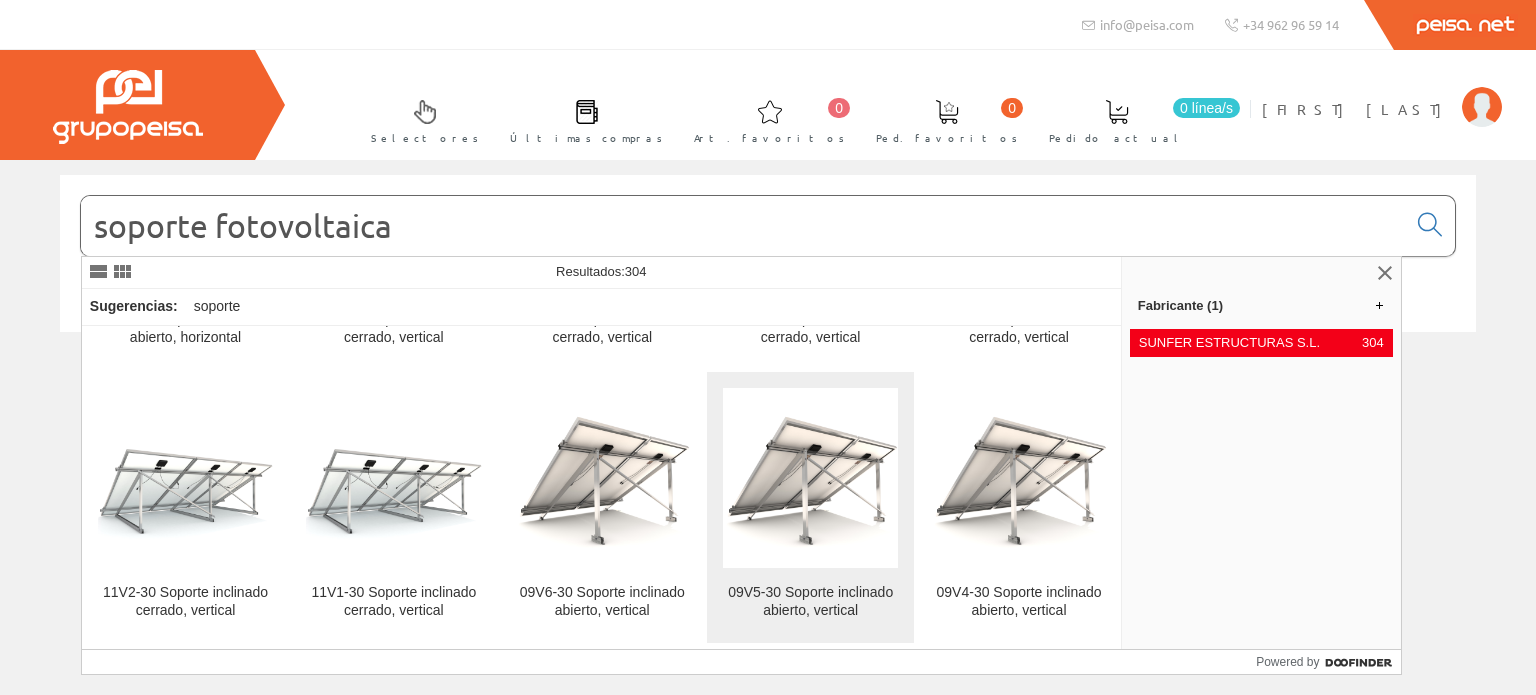 click on "09V5-30 Soporte inclinado abierto, vertical" at bounding box center (810, 507) 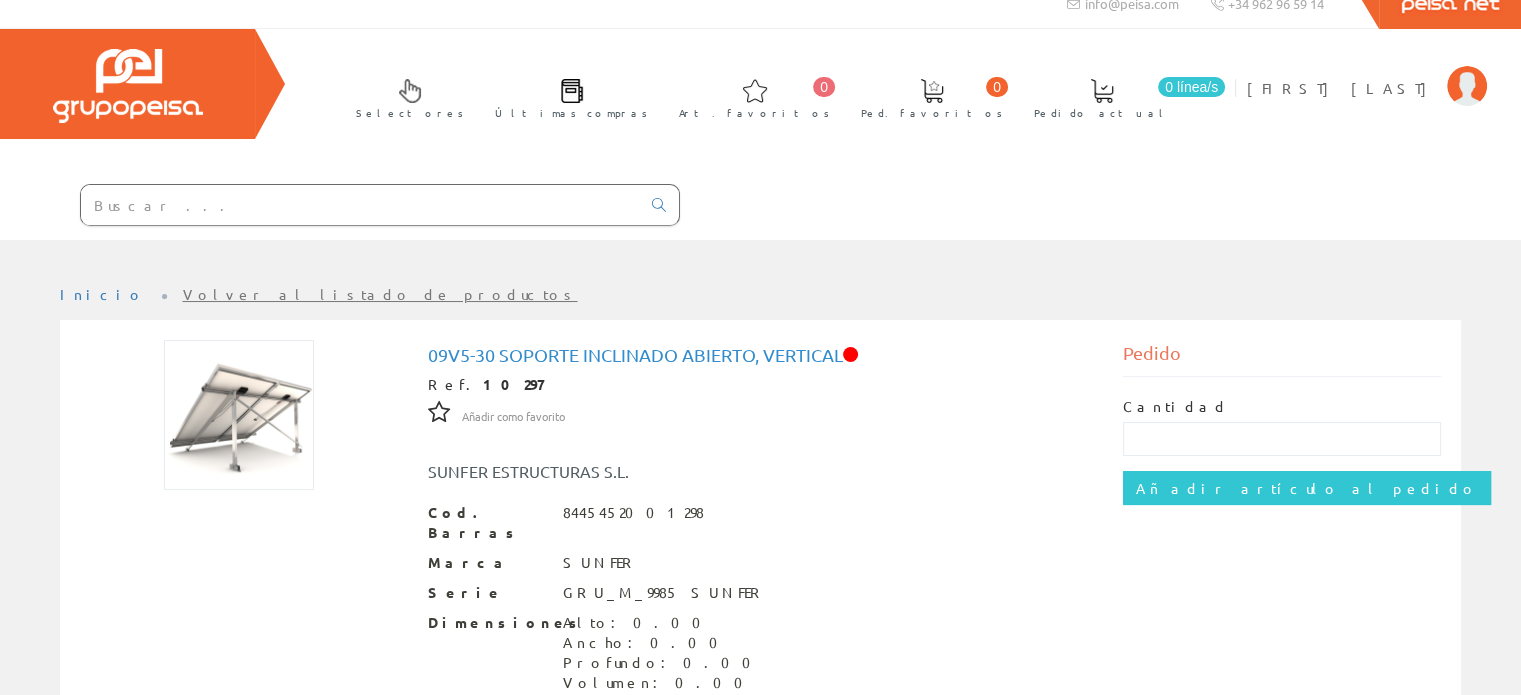scroll, scrollTop: 0, scrollLeft: 0, axis: both 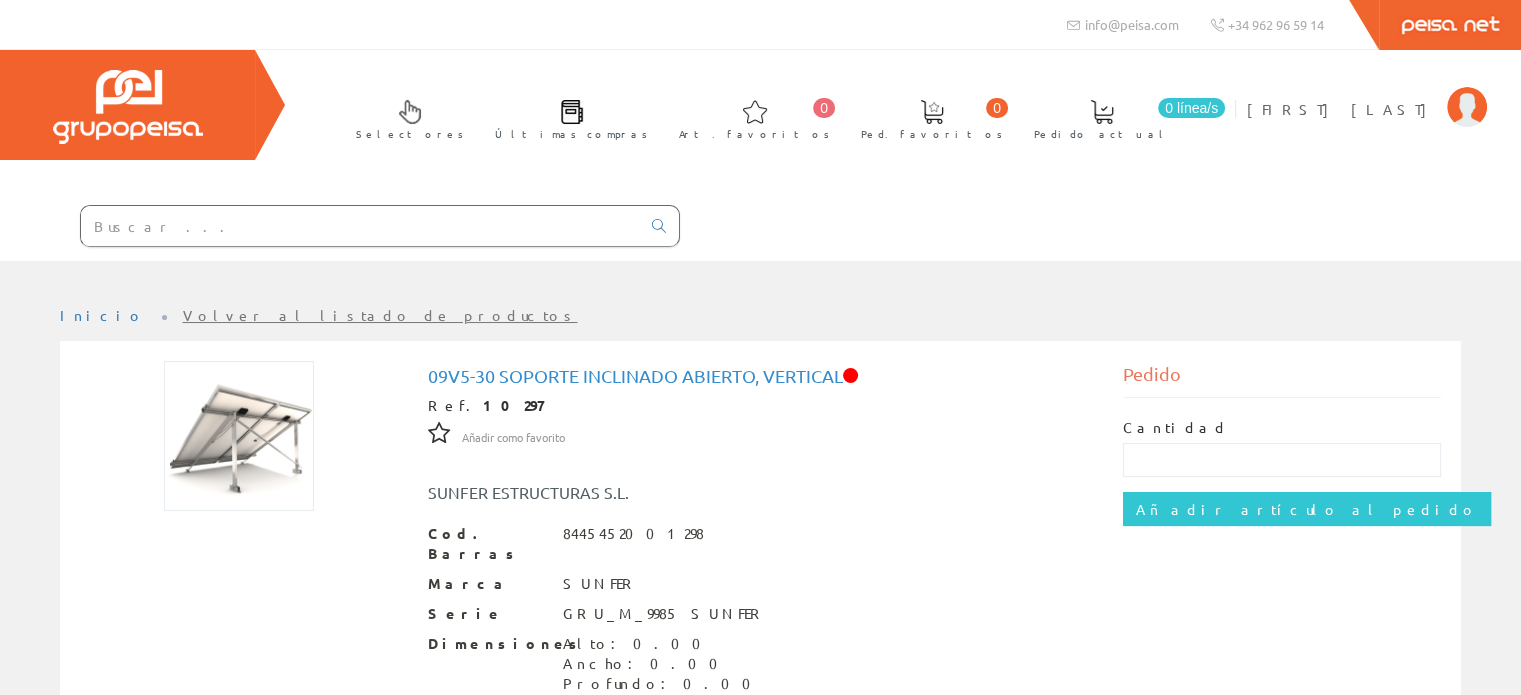 click at bounding box center (360, 226) 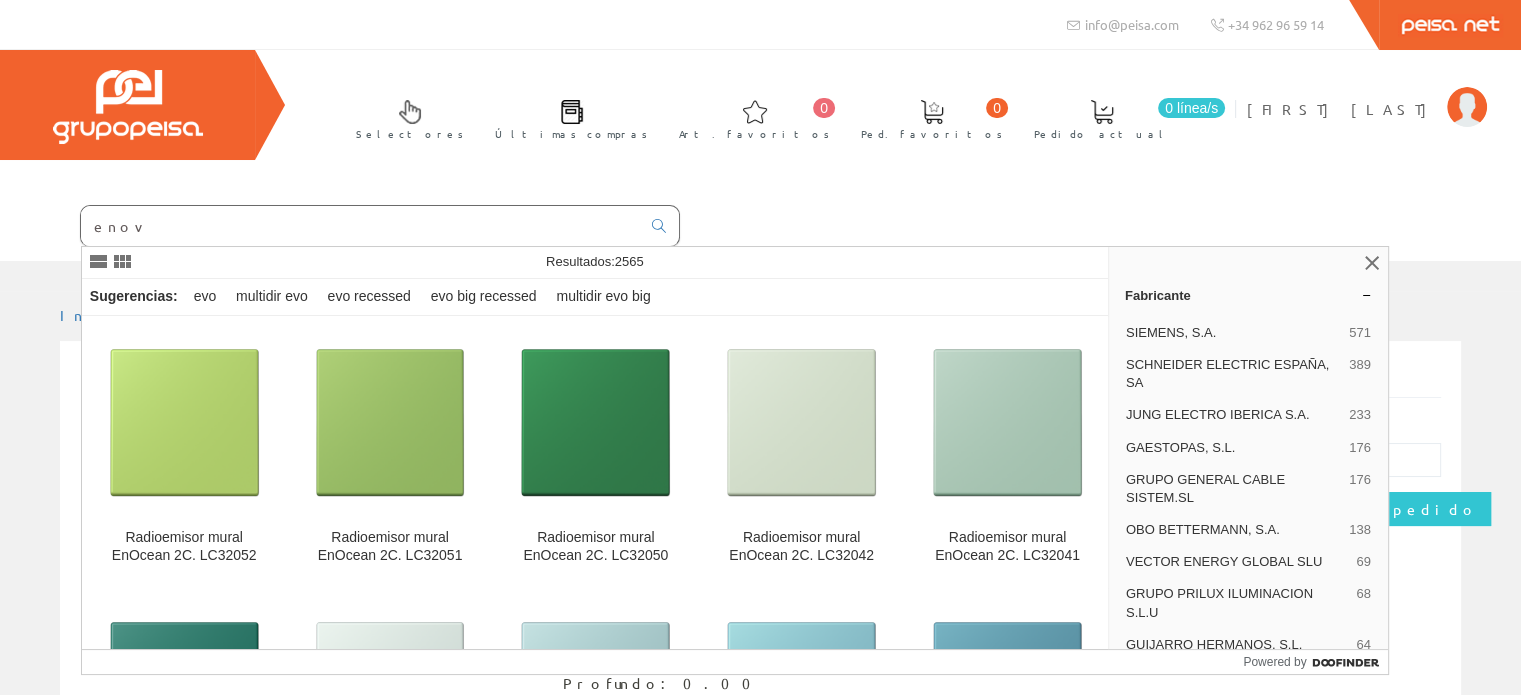 type on "enova" 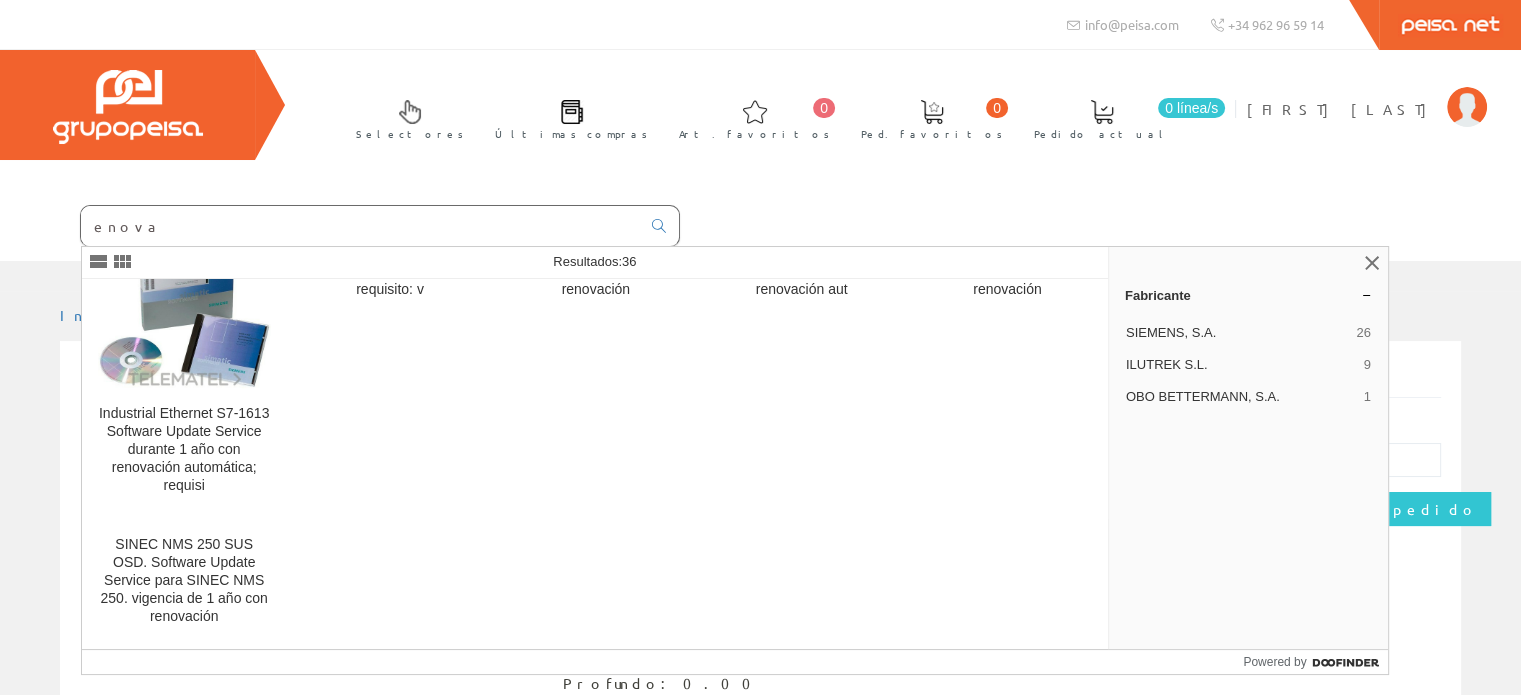 scroll, scrollTop: 1991, scrollLeft: 0, axis: vertical 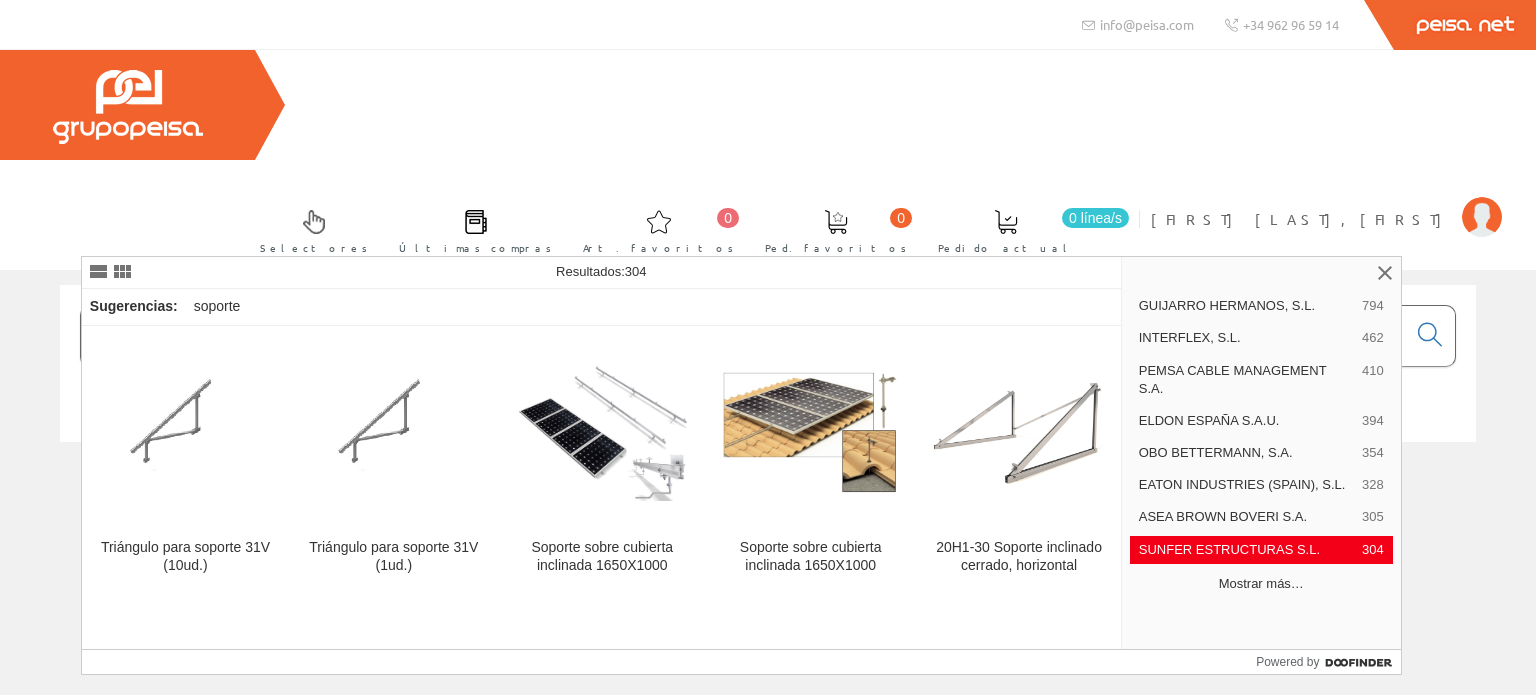 click on "Mostrar más…" at bounding box center (1261, 584) 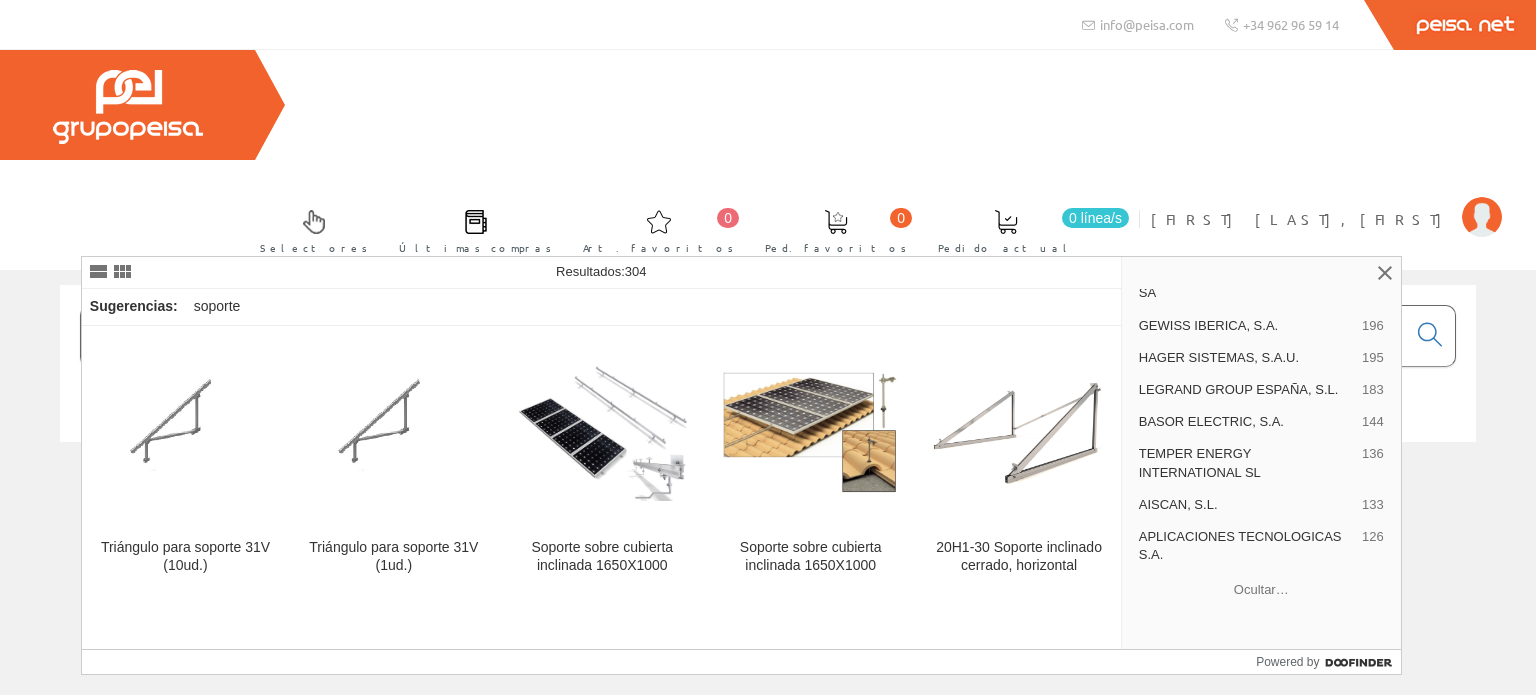 scroll, scrollTop: 486, scrollLeft: 0, axis: vertical 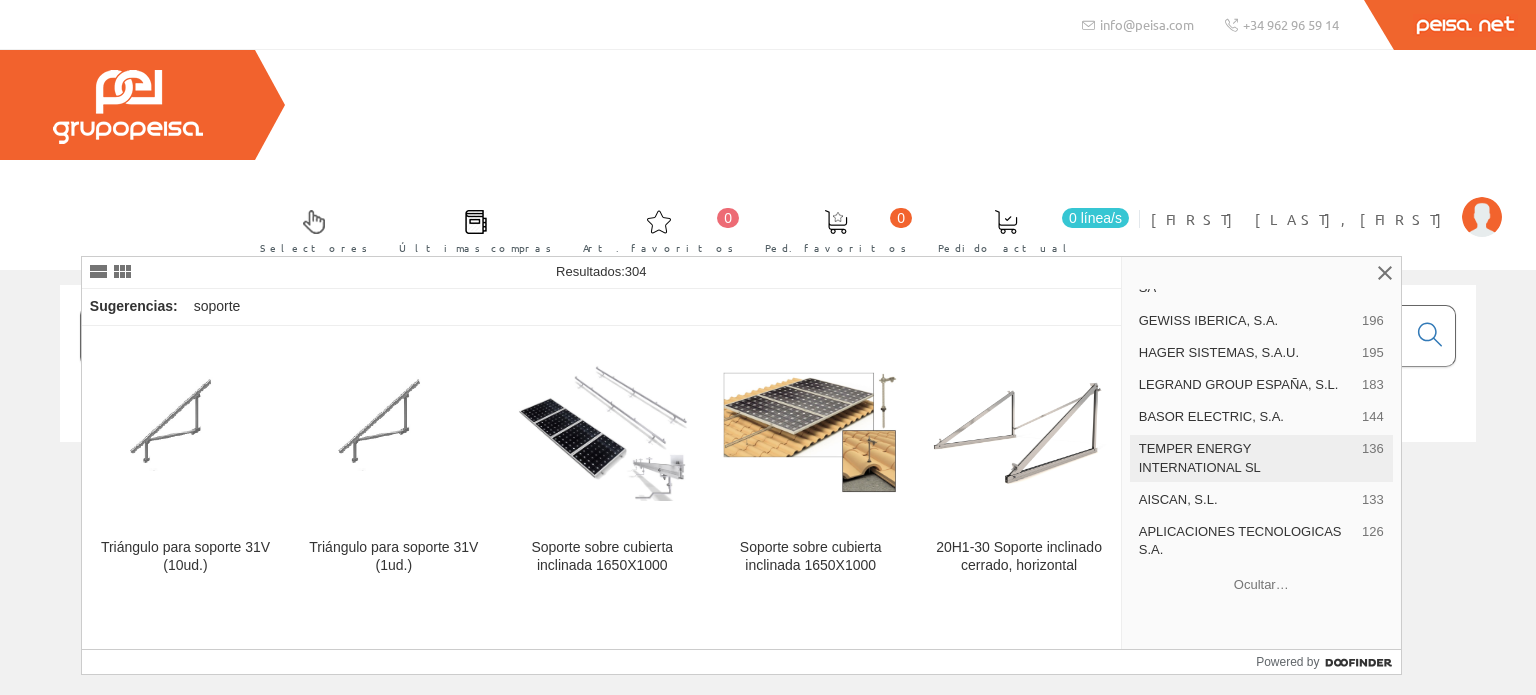 click on "TEMPER ENERGY INTERNATIONAL SL" at bounding box center [1246, 458] 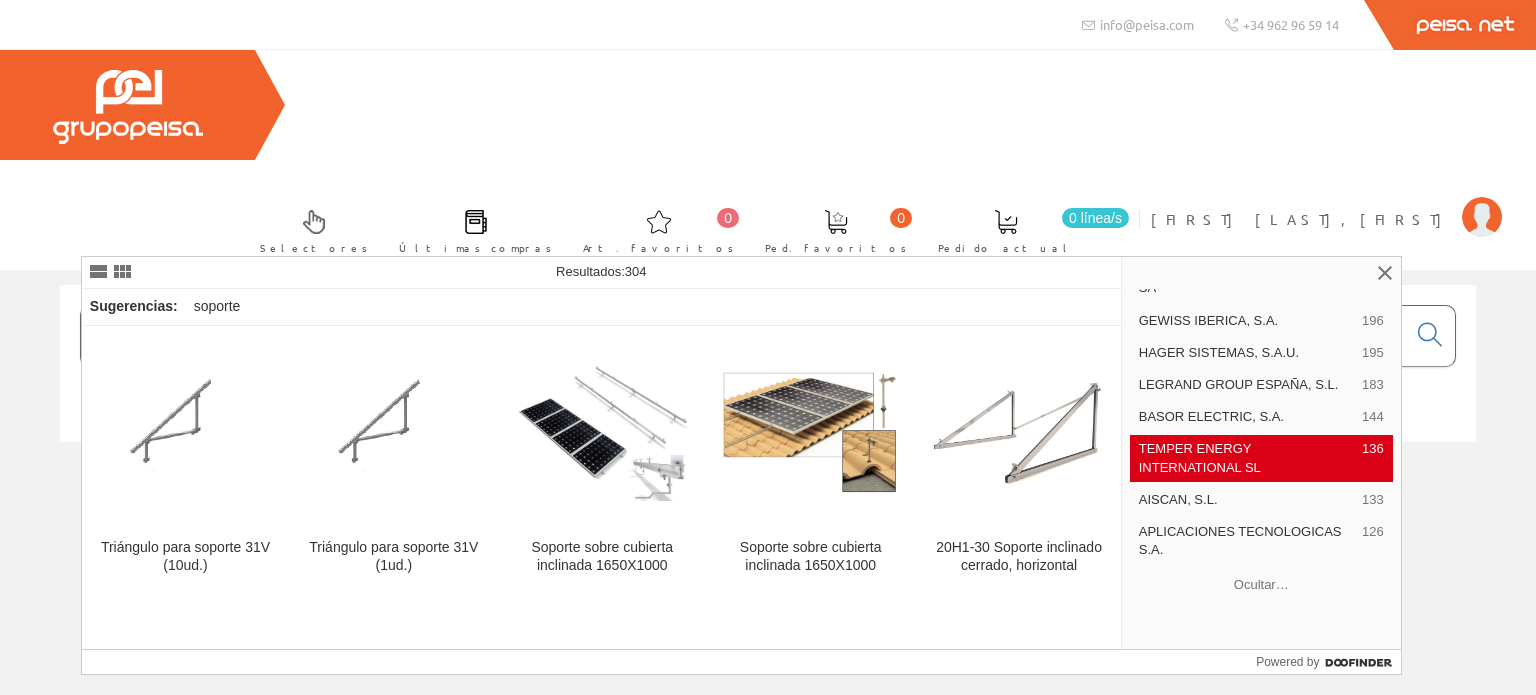 scroll, scrollTop: 0, scrollLeft: 0, axis: both 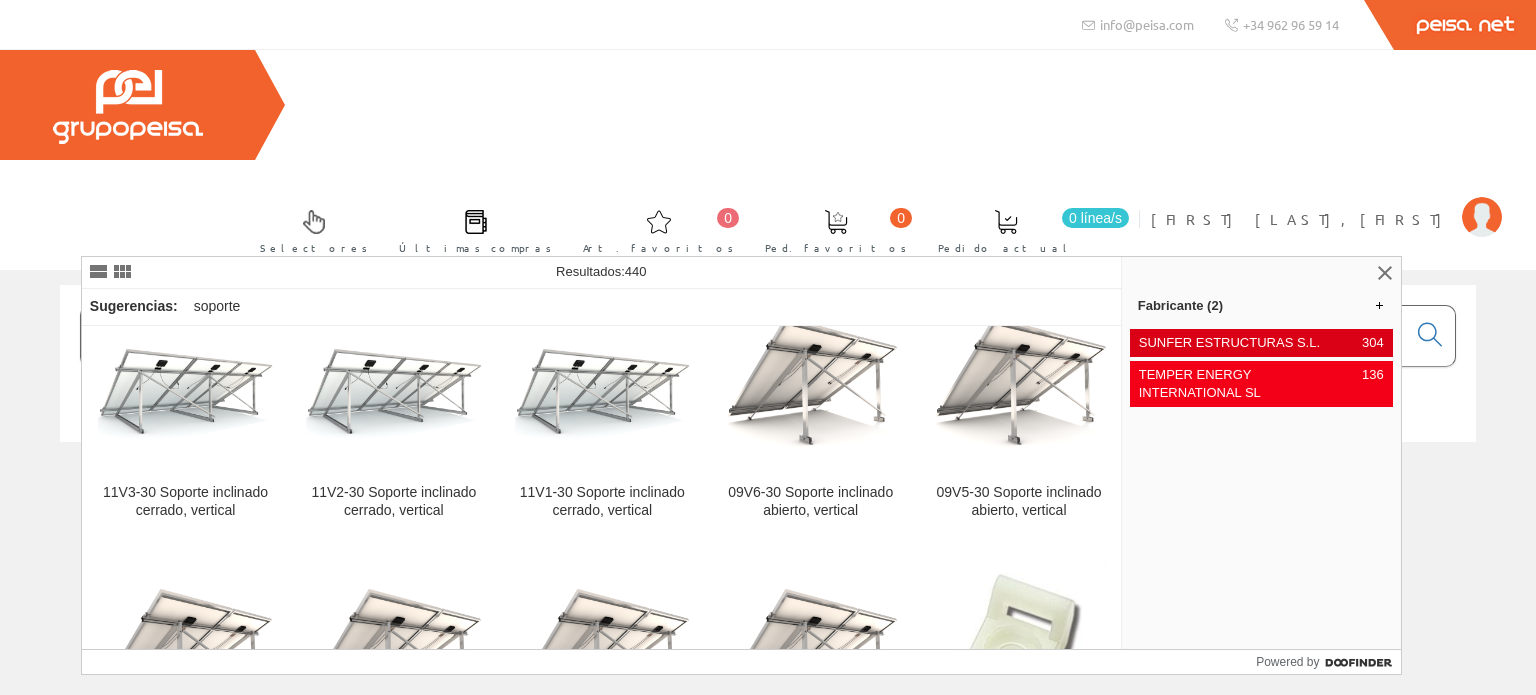 click on "SUNFER ESTRUCTURAS S.L." at bounding box center (1246, 343) 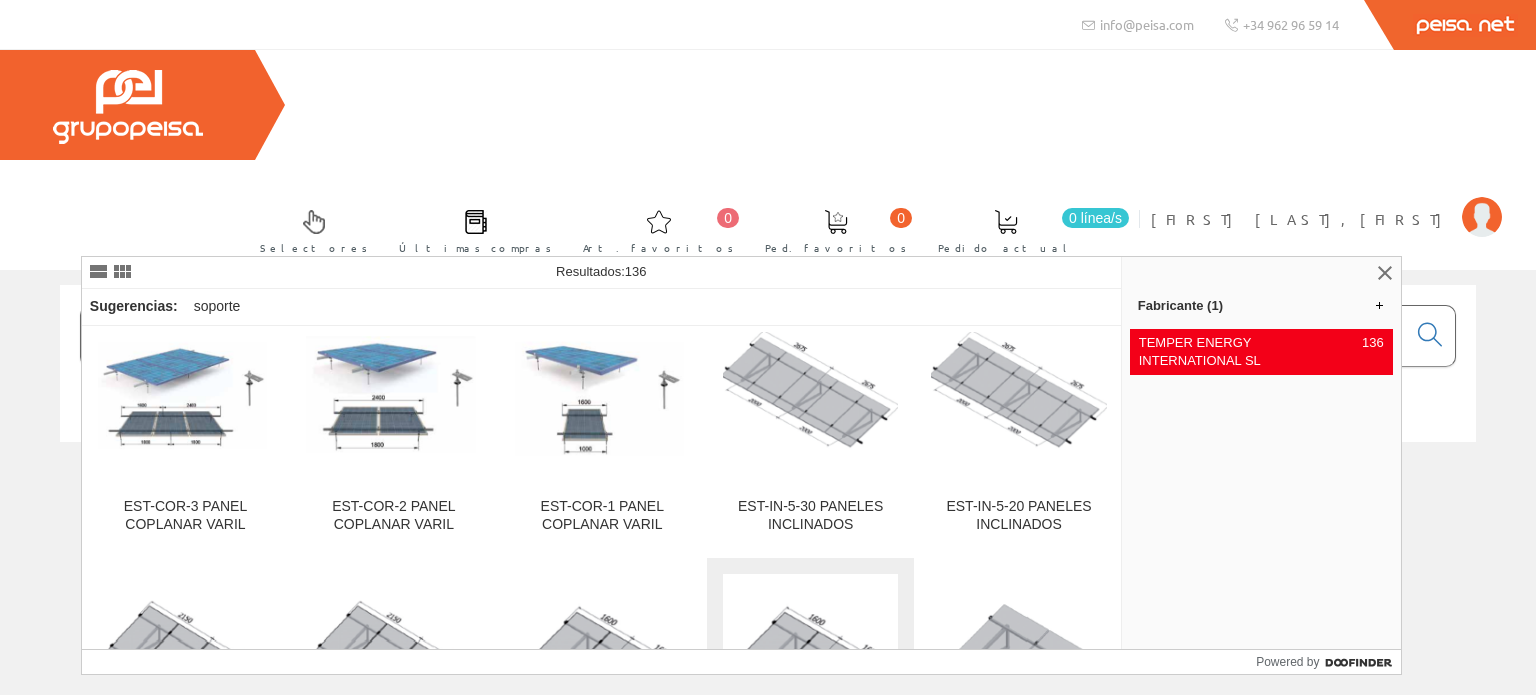 scroll, scrollTop: 2800, scrollLeft: 0, axis: vertical 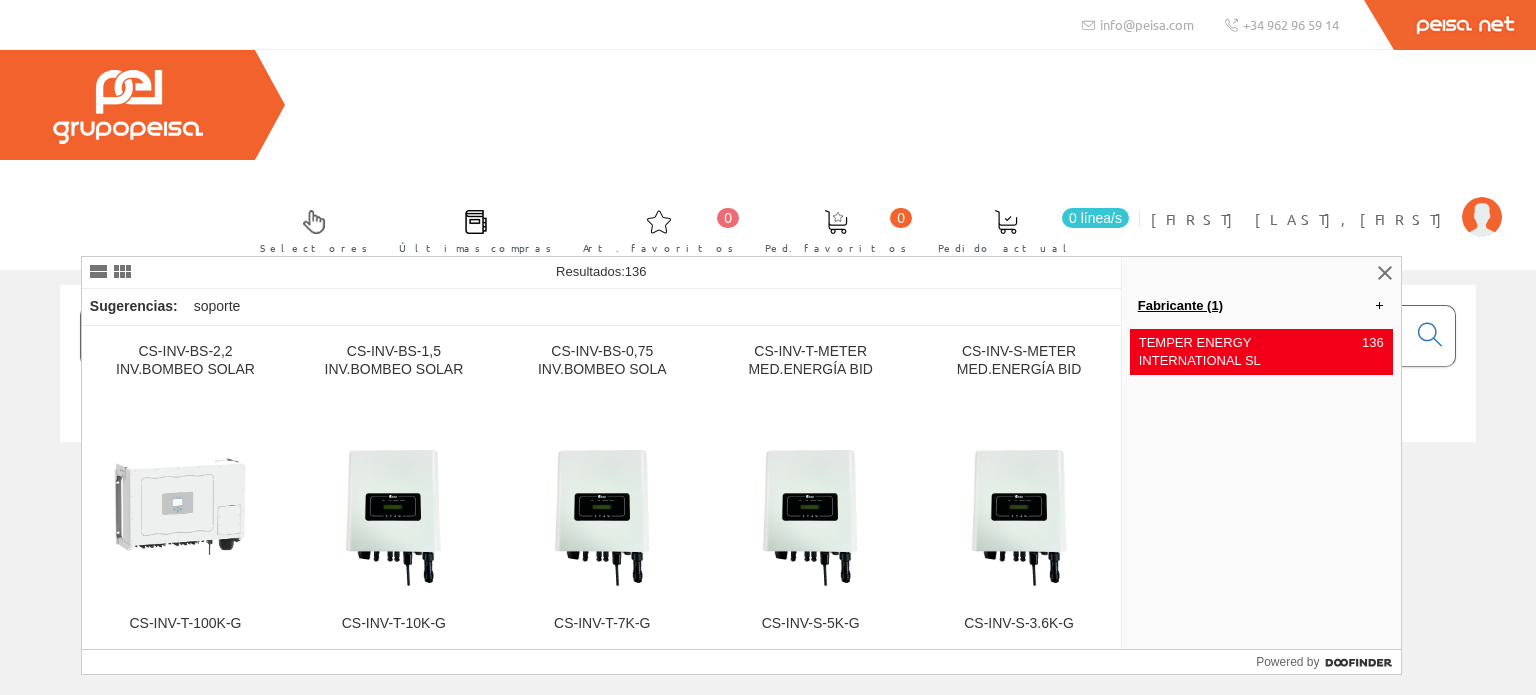 click on "Fabricante (1)" at bounding box center (1261, 305) 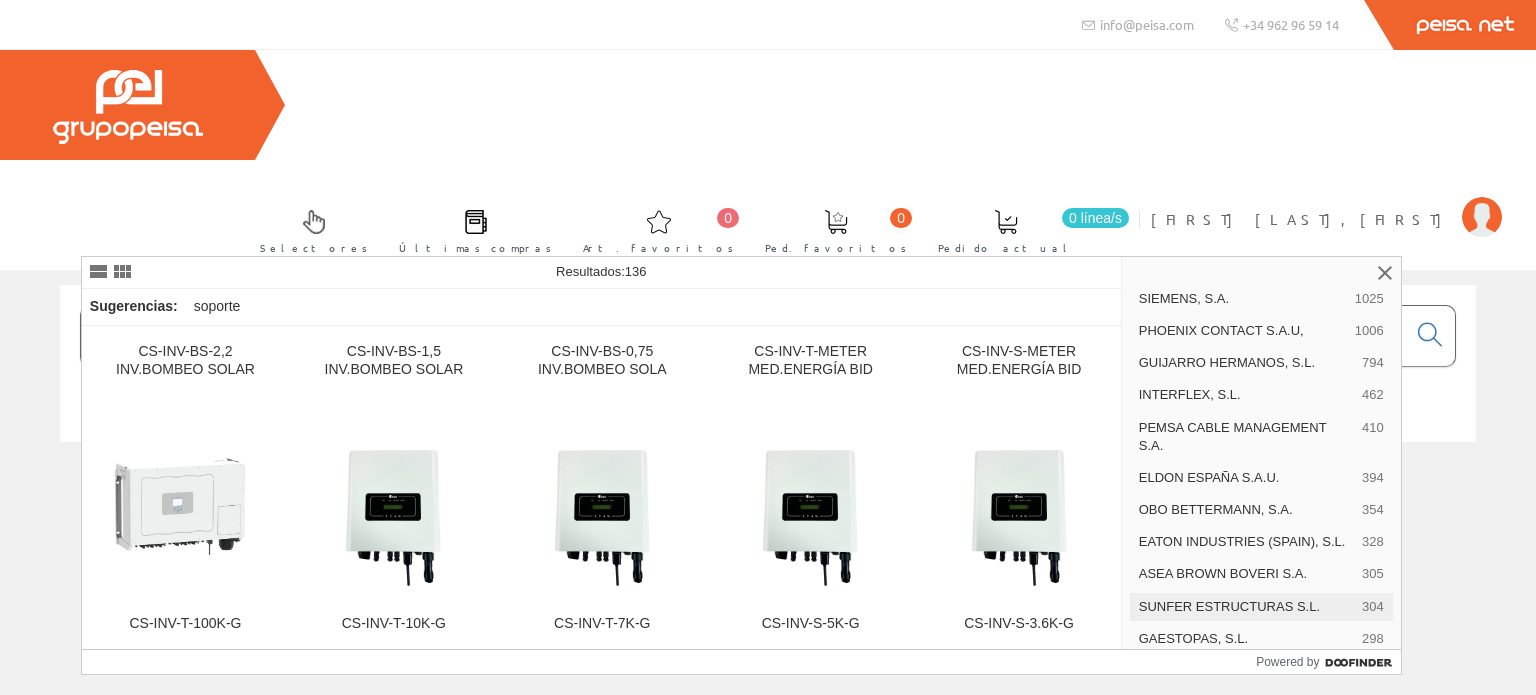 scroll, scrollTop: 0, scrollLeft: 0, axis: both 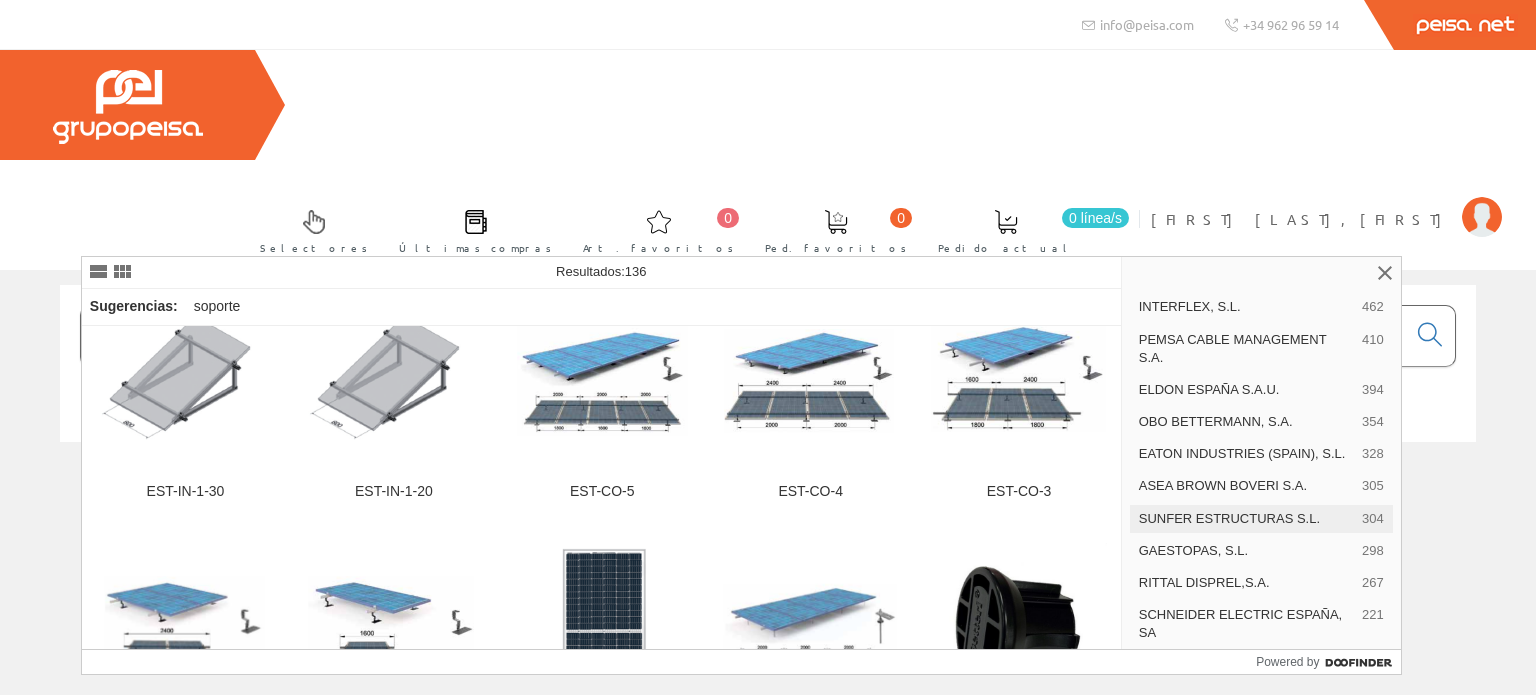 click on "SUNFER ESTRUCTURAS S.L." at bounding box center [1246, 519] 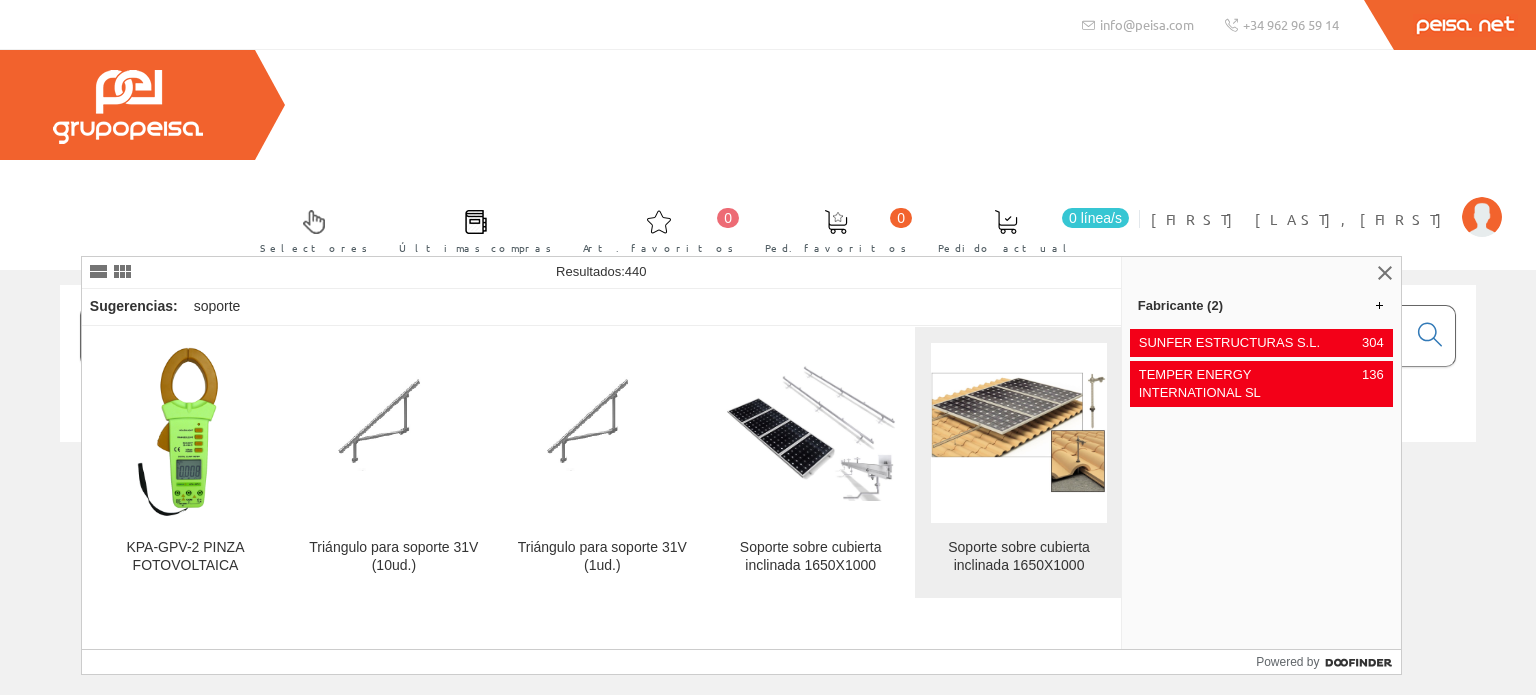 scroll, scrollTop: 0, scrollLeft: 0, axis: both 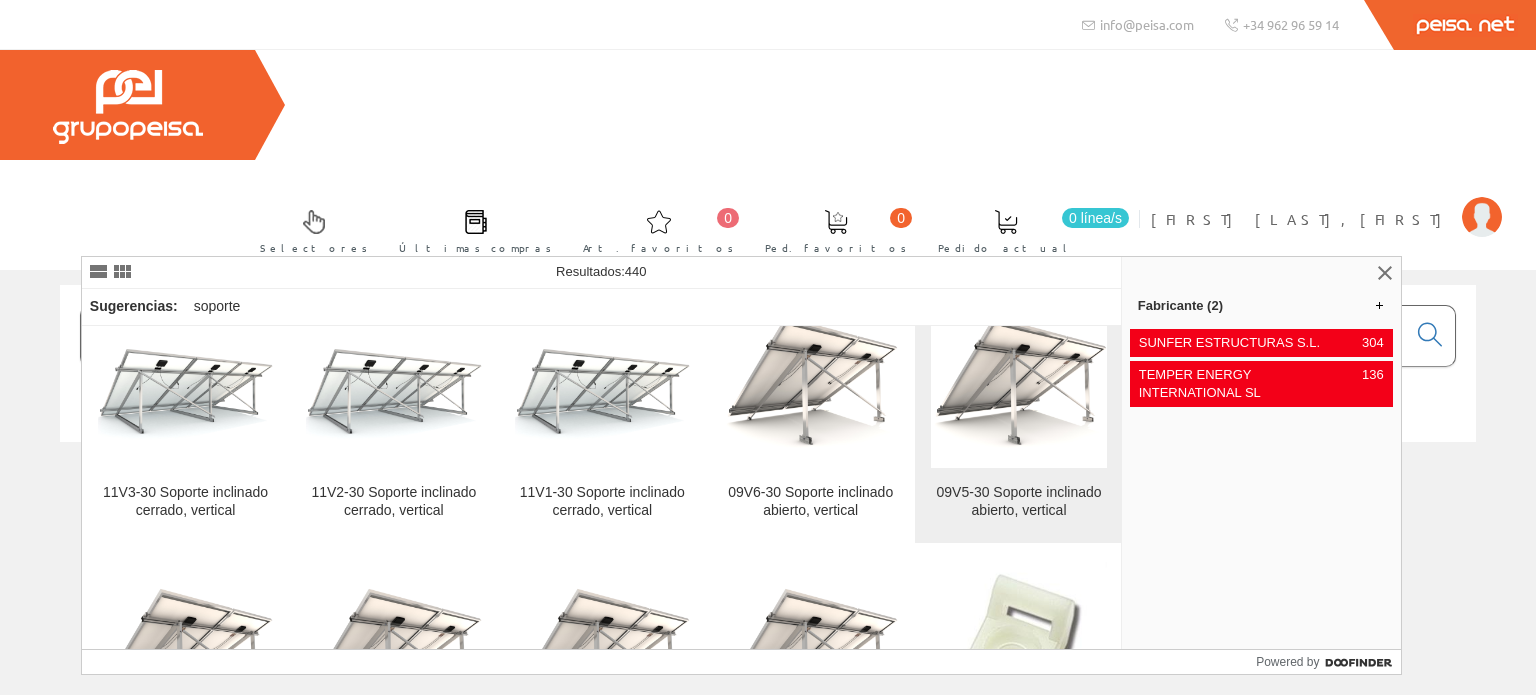 click on "09V5-30 Soporte inclinado abierto, vertical" at bounding box center [1018, 502] 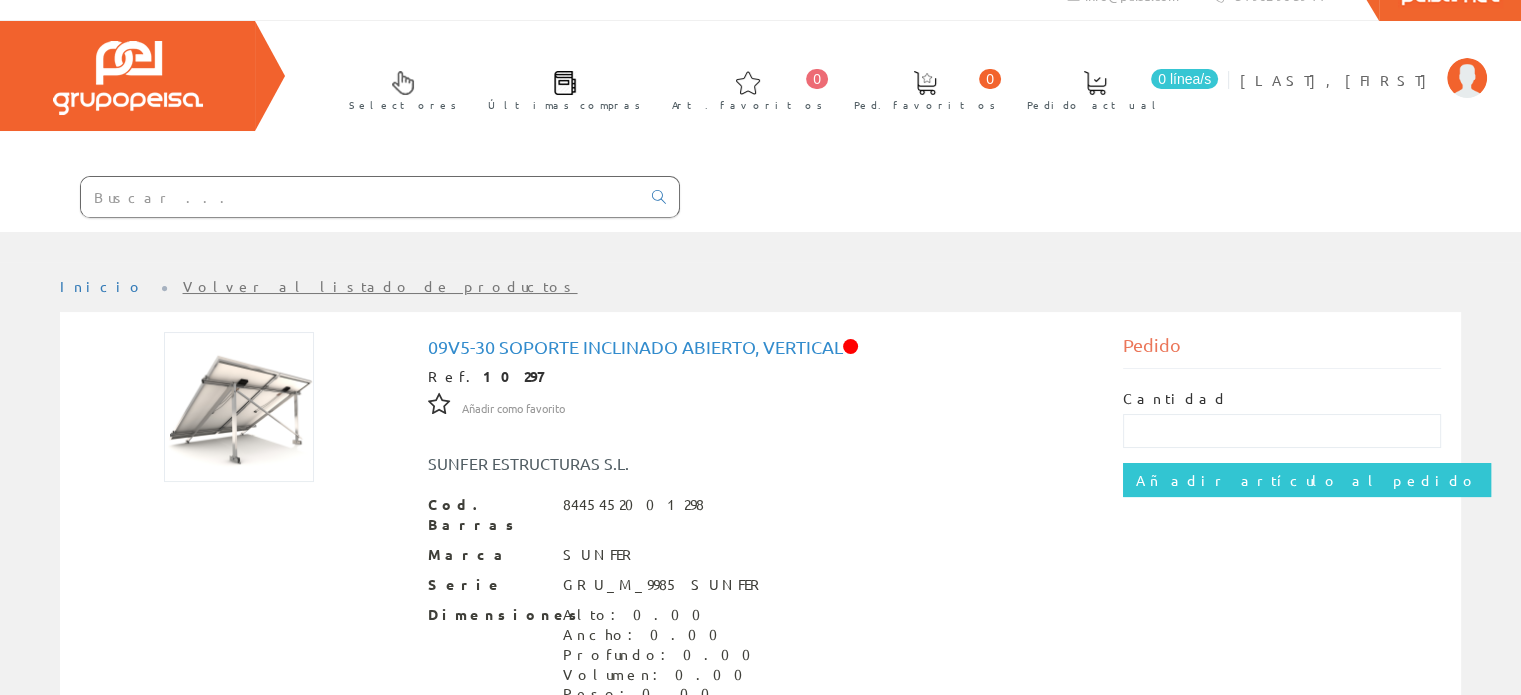scroll, scrollTop: 0, scrollLeft: 0, axis: both 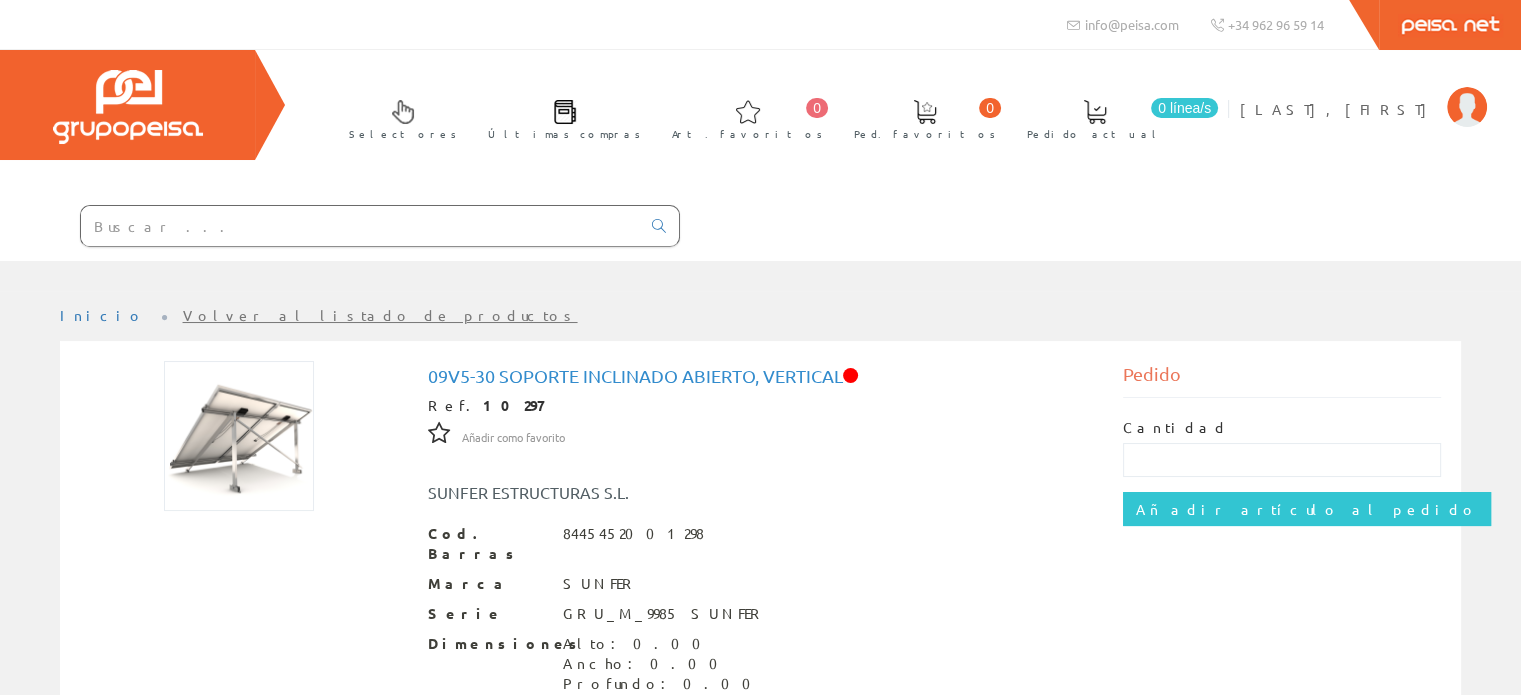 click at bounding box center [360, 226] 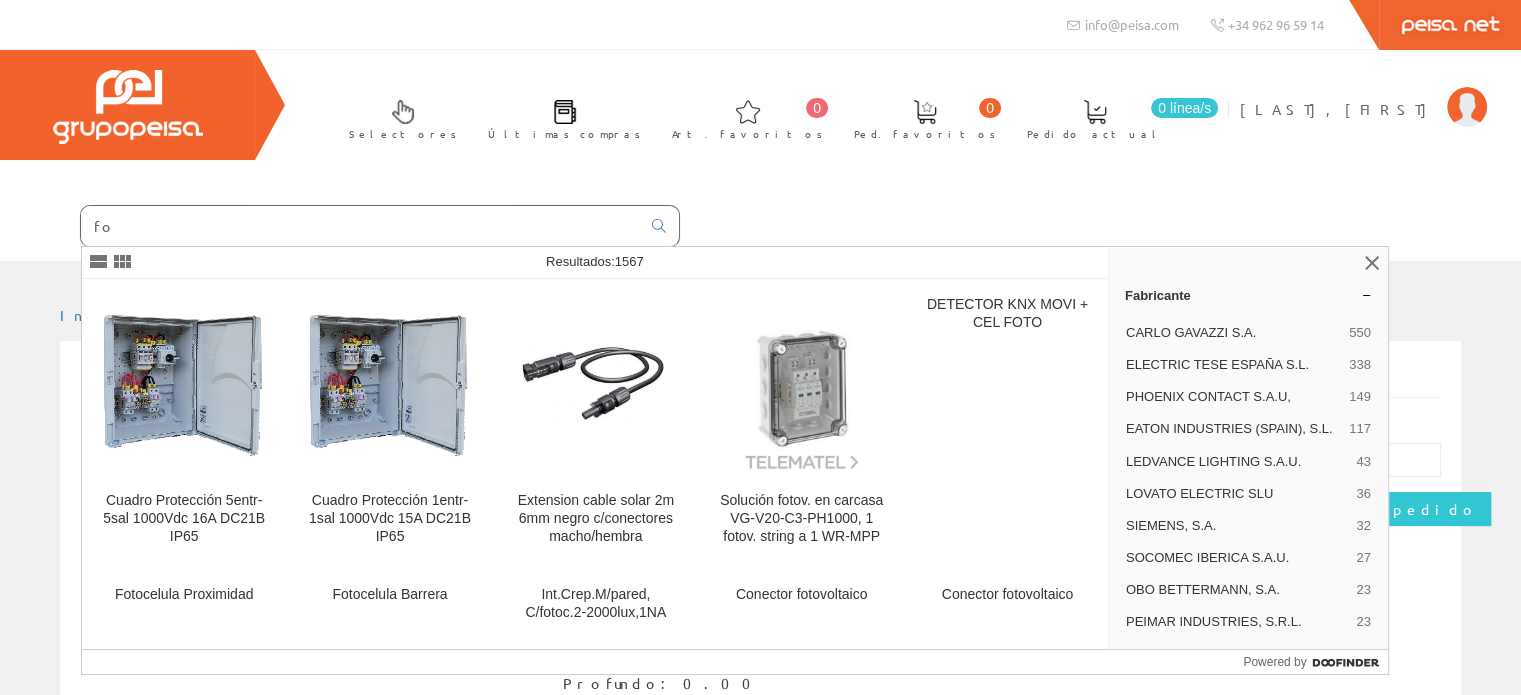 type on "f" 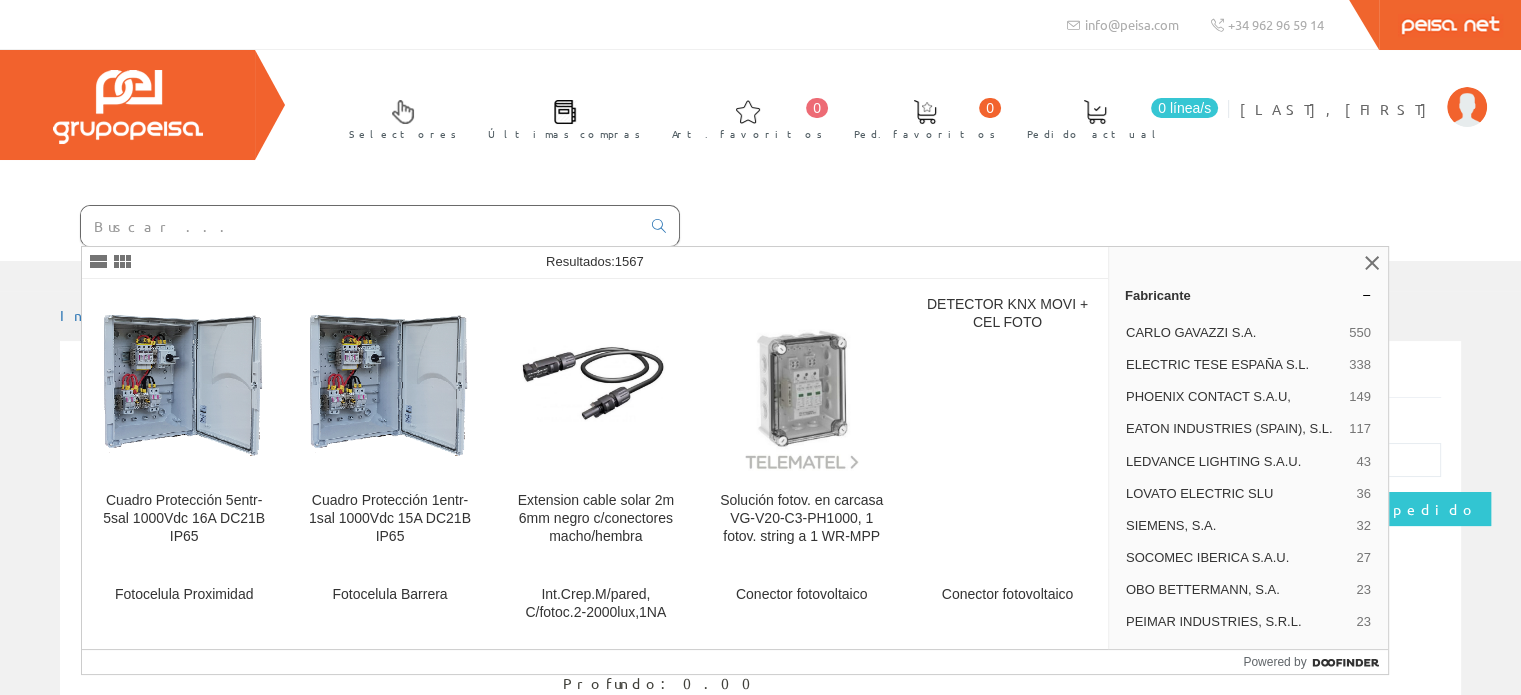 click on "Selectores                                                                                                                                                                                                                                                                                                                               Últimas compras                                              0 0" at bounding box center [760, 155] 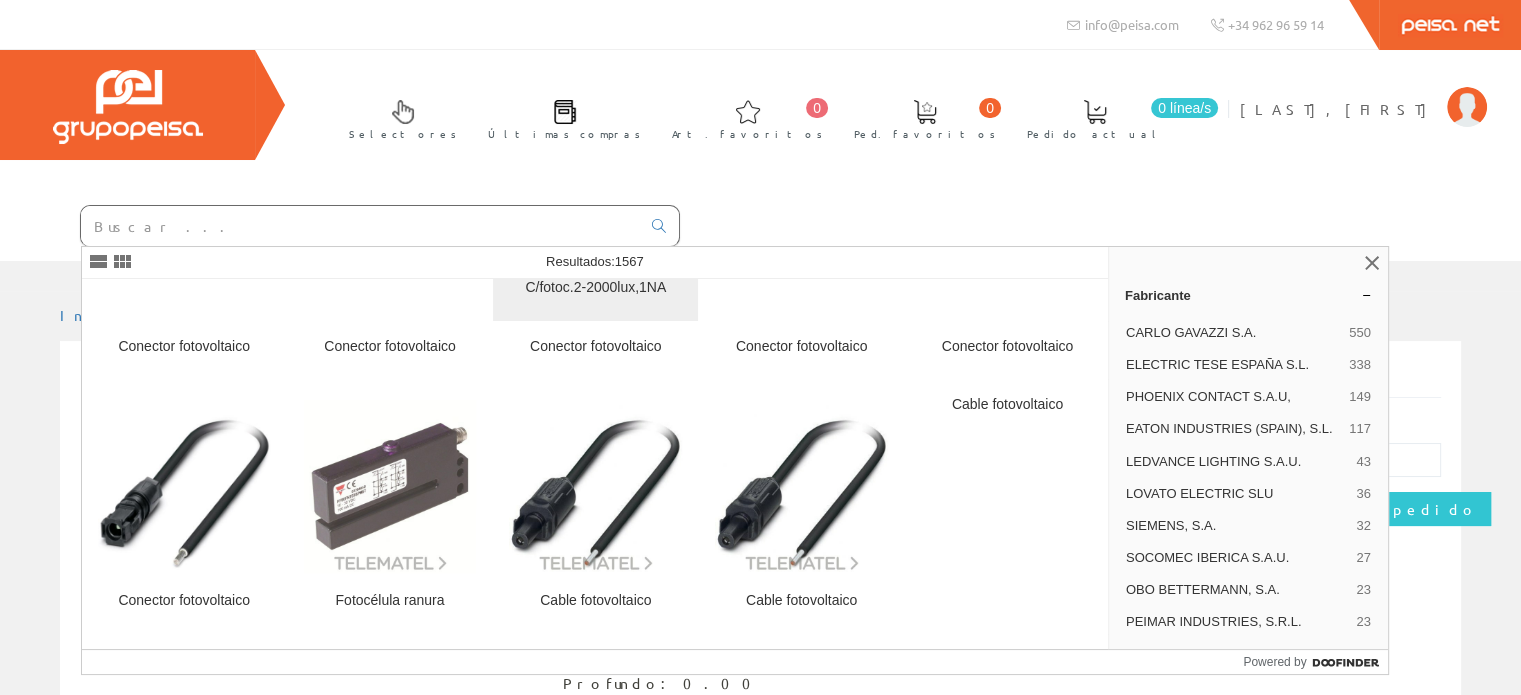 scroll, scrollTop: 300, scrollLeft: 0, axis: vertical 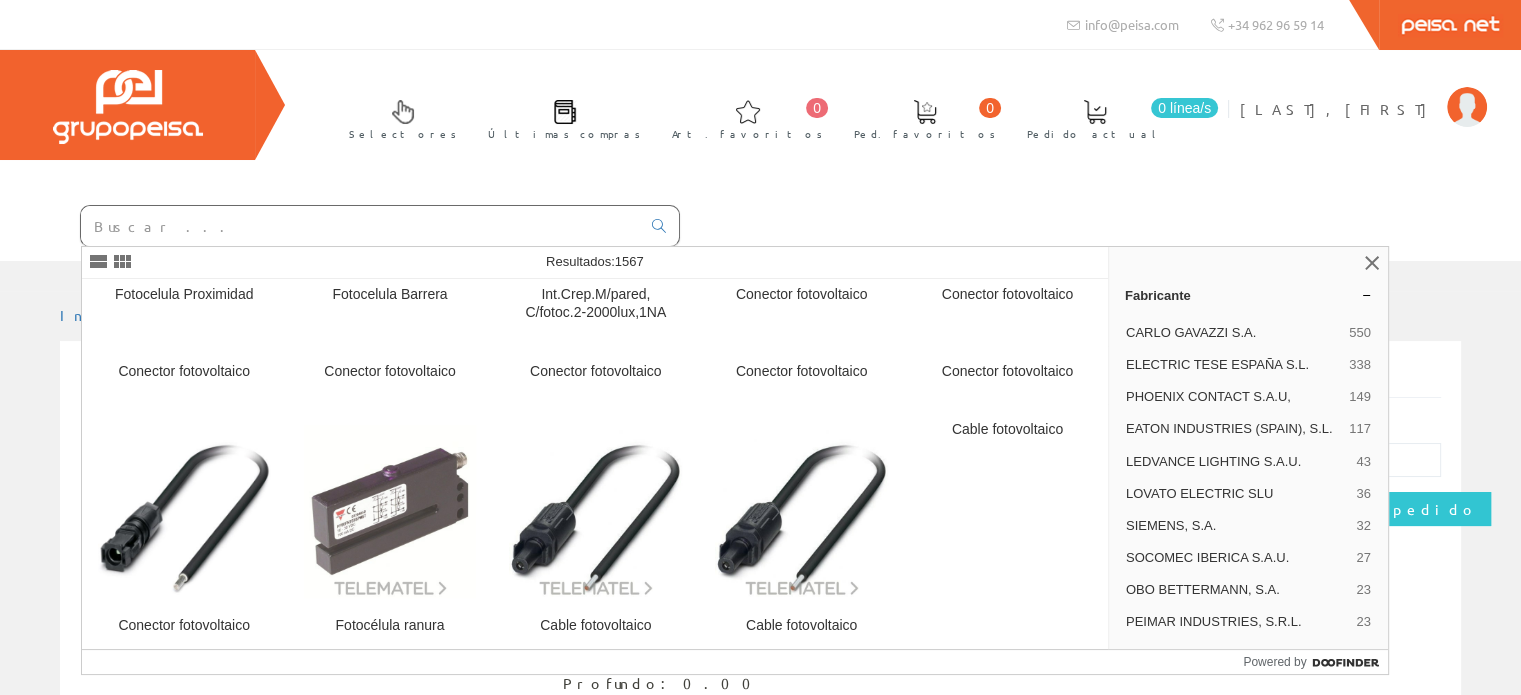 click at bounding box center [360, 226] 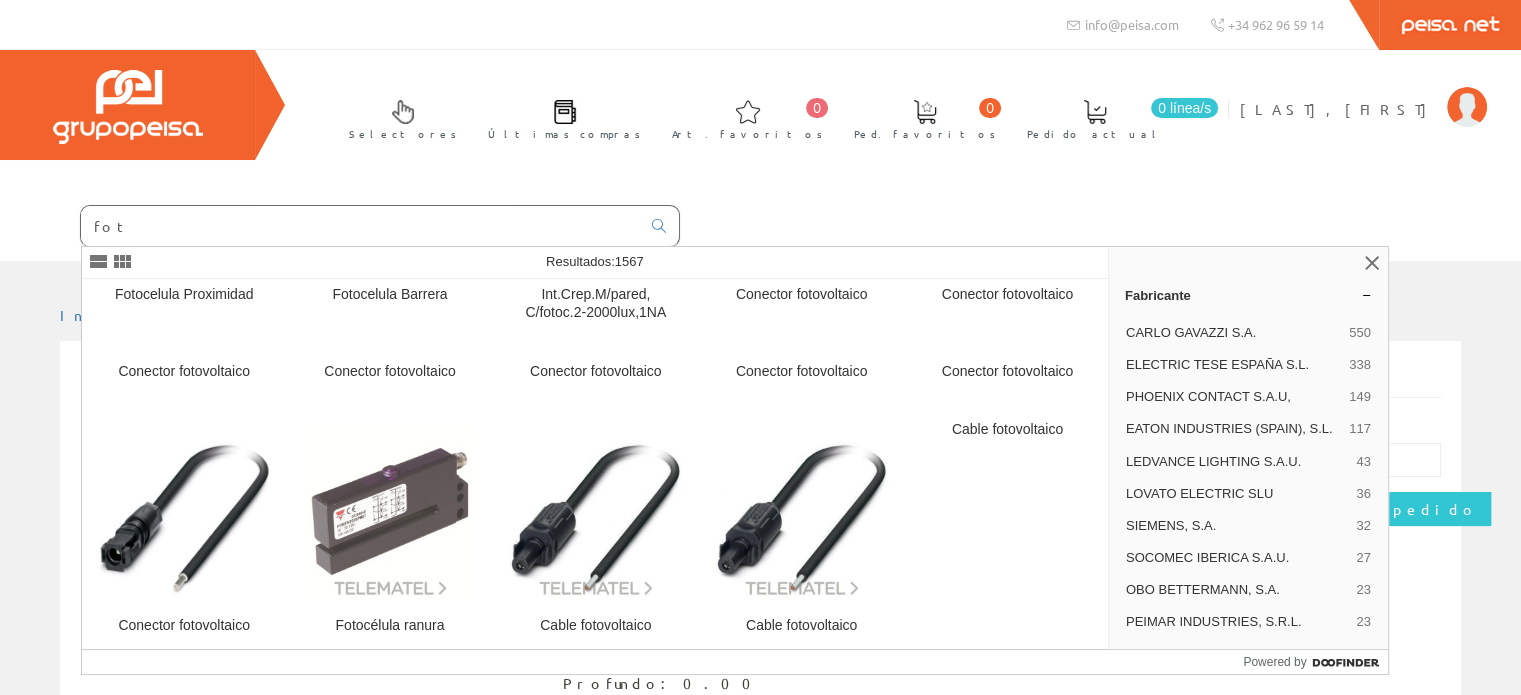 scroll, scrollTop: 0, scrollLeft: 0, axis: both 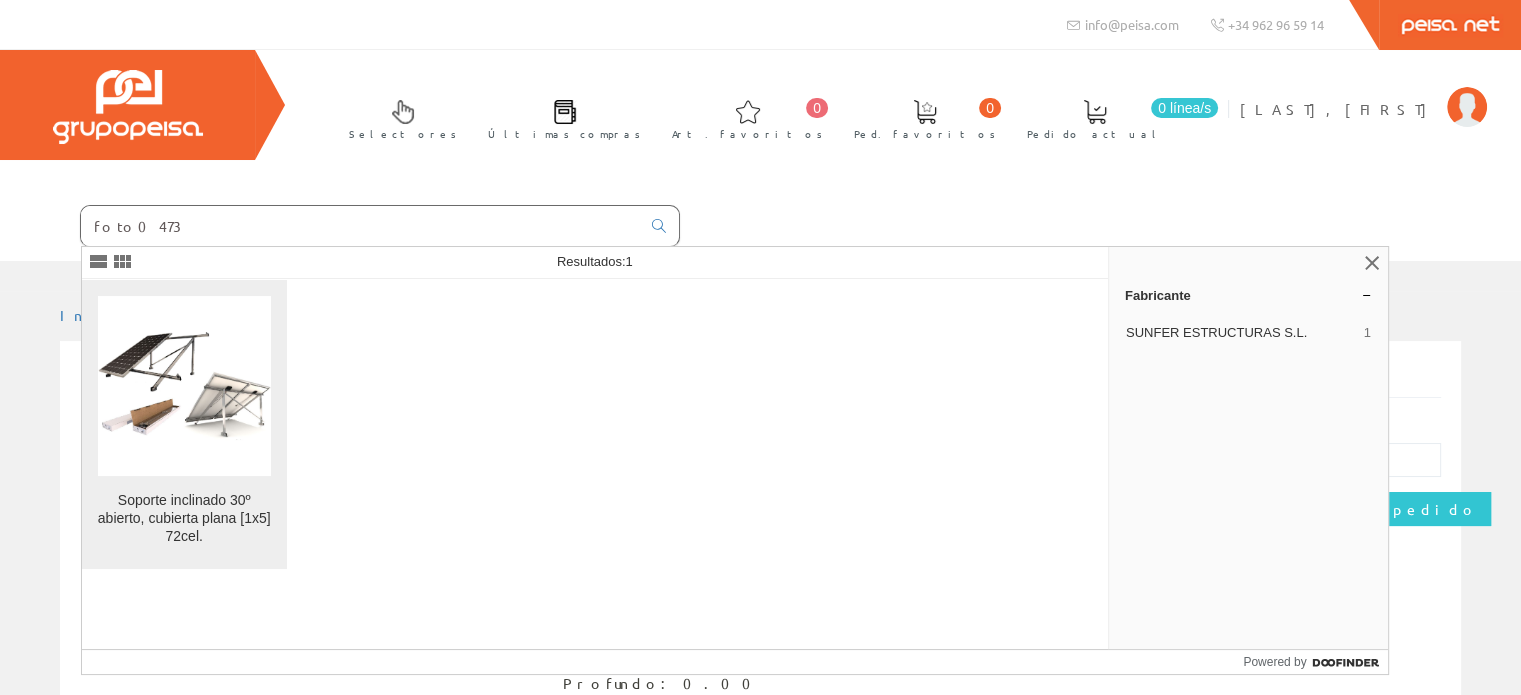 type on "foto0473" 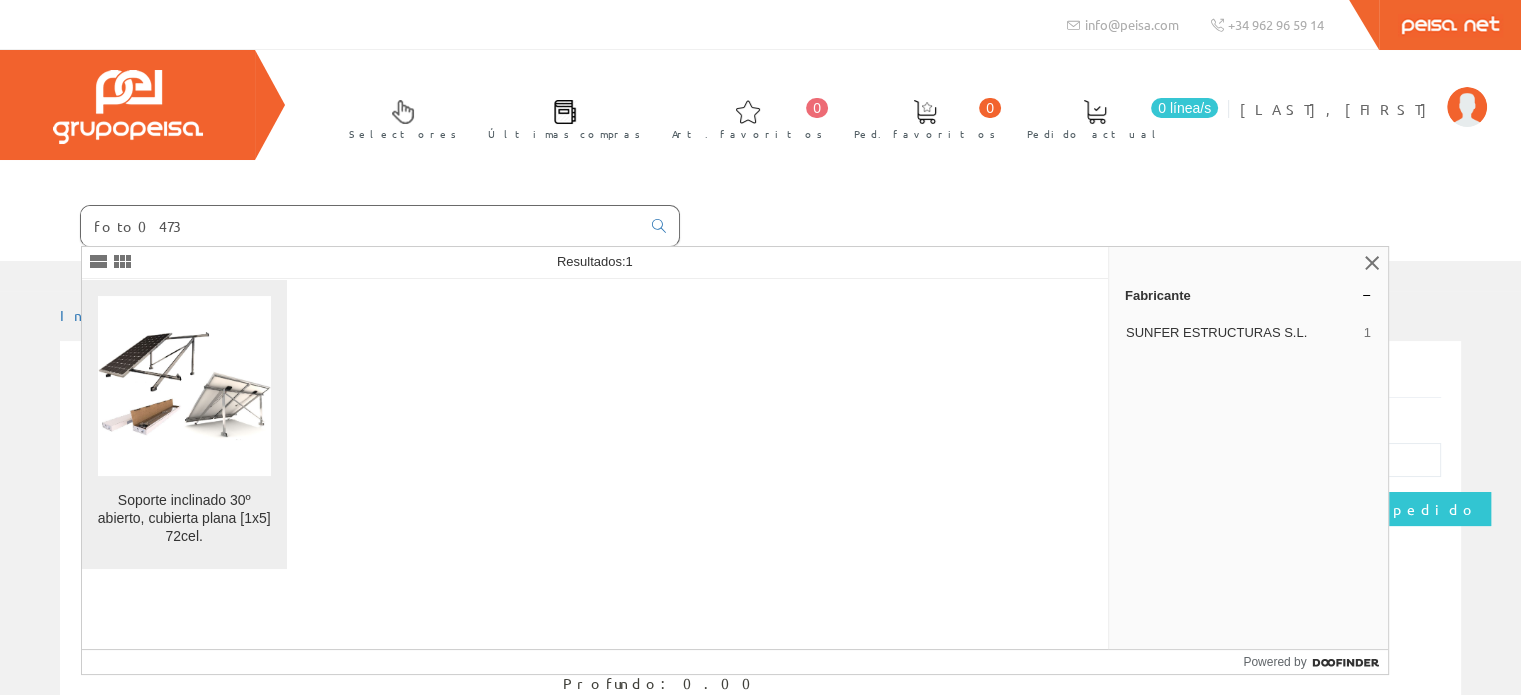 click on "Soporte inclinado 30º abierto, cubierta plana [1x5] 72cel." at bounding box center [184, 519] 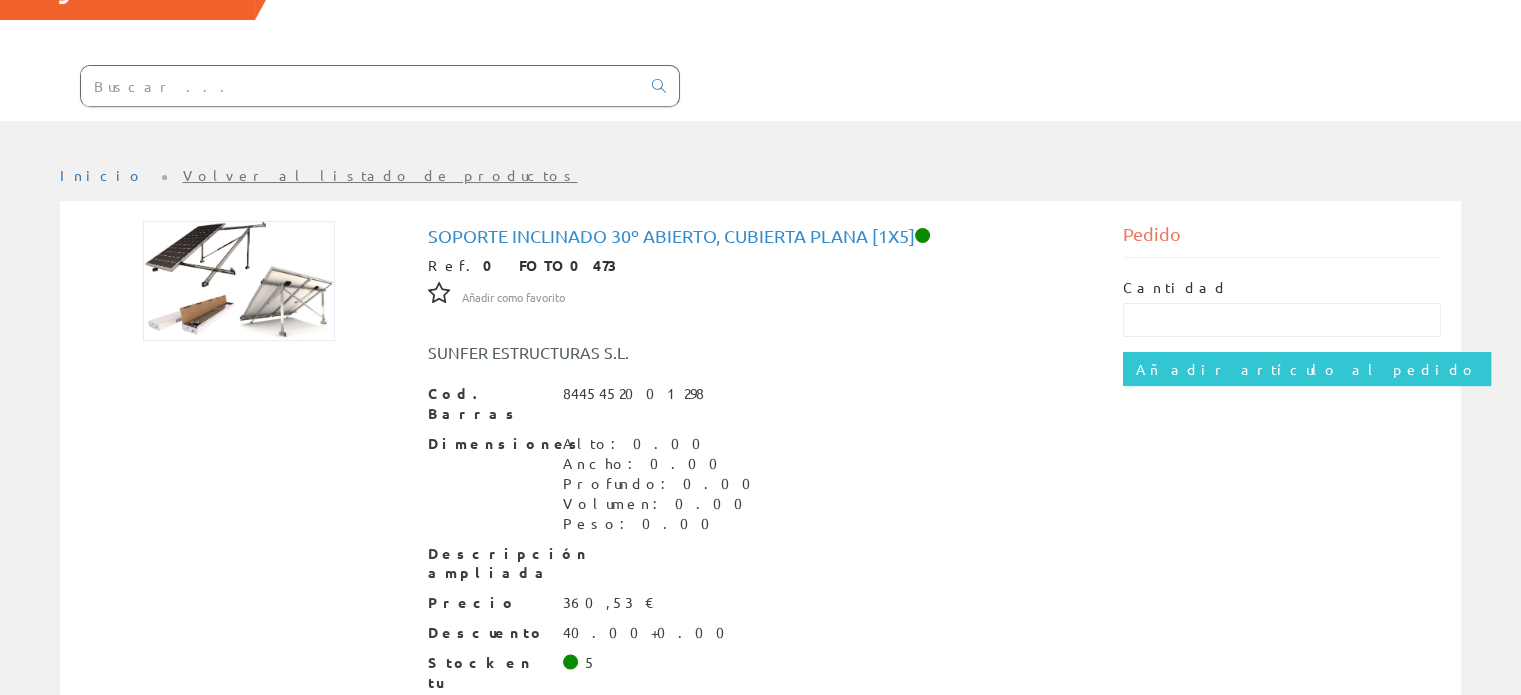 scroll, scrollTop: 200, scrollLeft: 0, axis: vertical 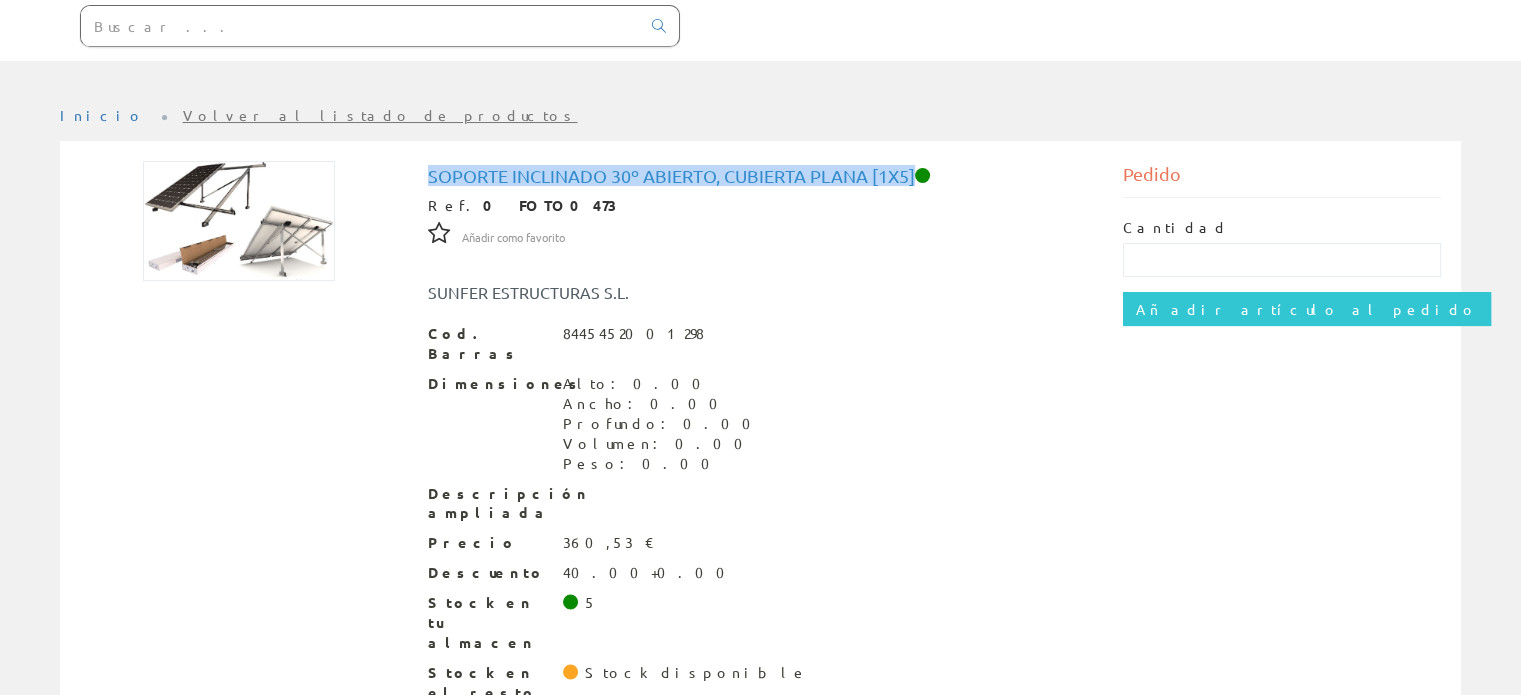 drag, startPoint x: 919, startPoint y: 179, endPoint x: 406, endPoint y: 159, distance: 513.3897 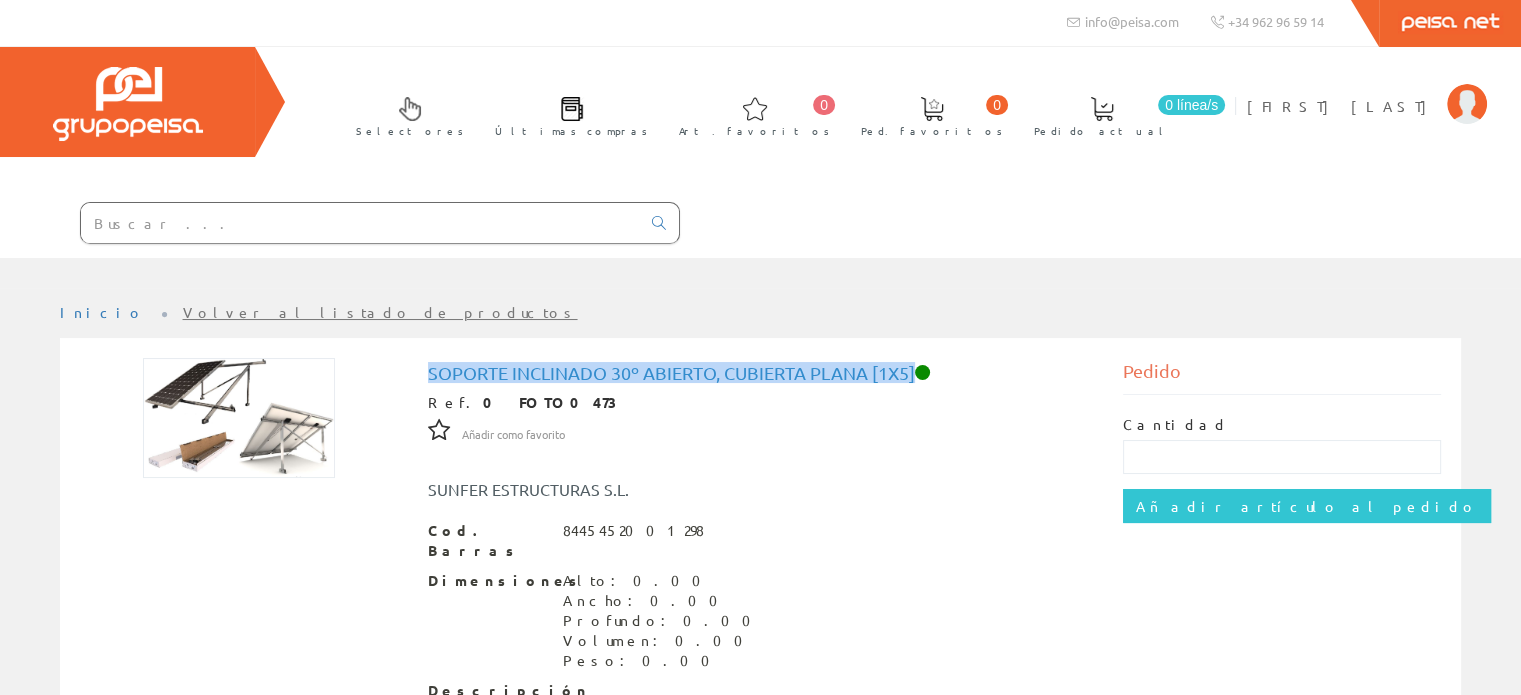 scroll, scrollTop: 0, scrollLeft: 0, axis: both 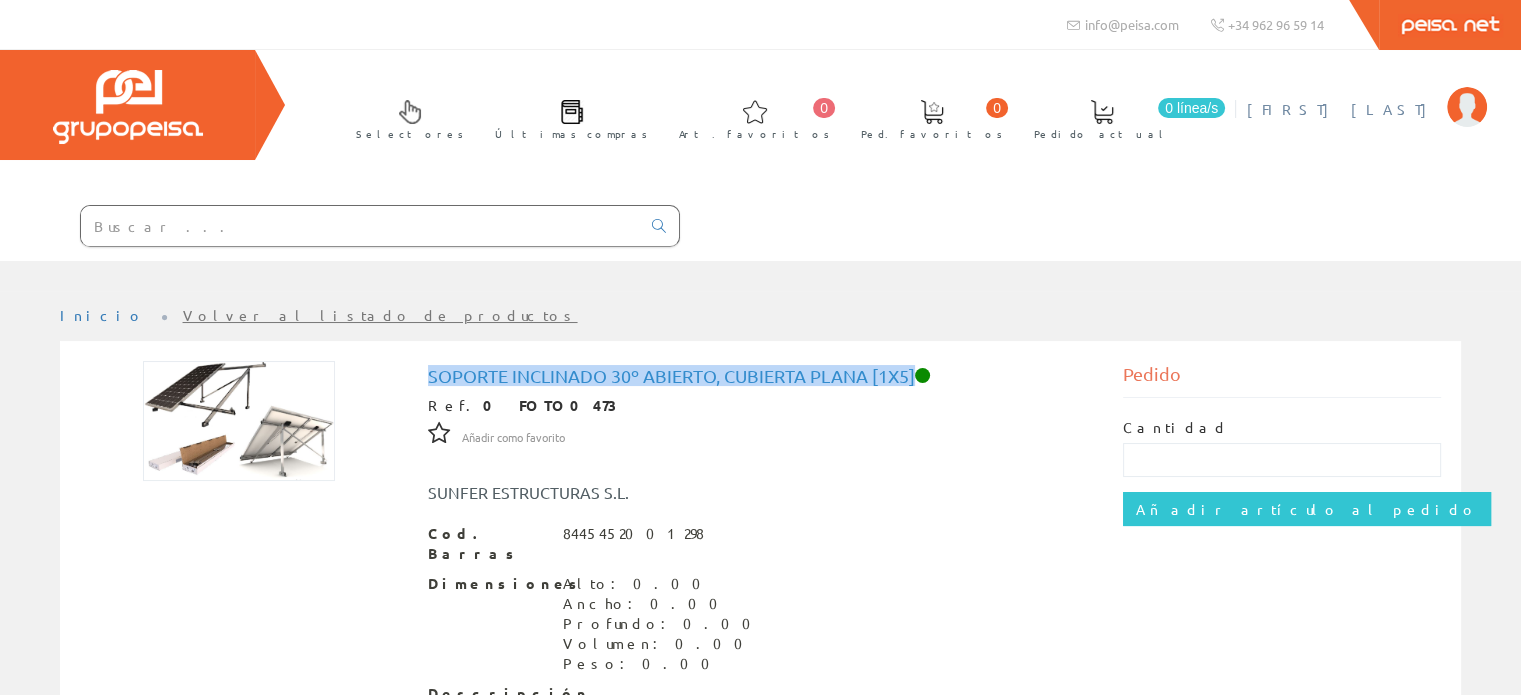 click at bounding box center (1467, 107) 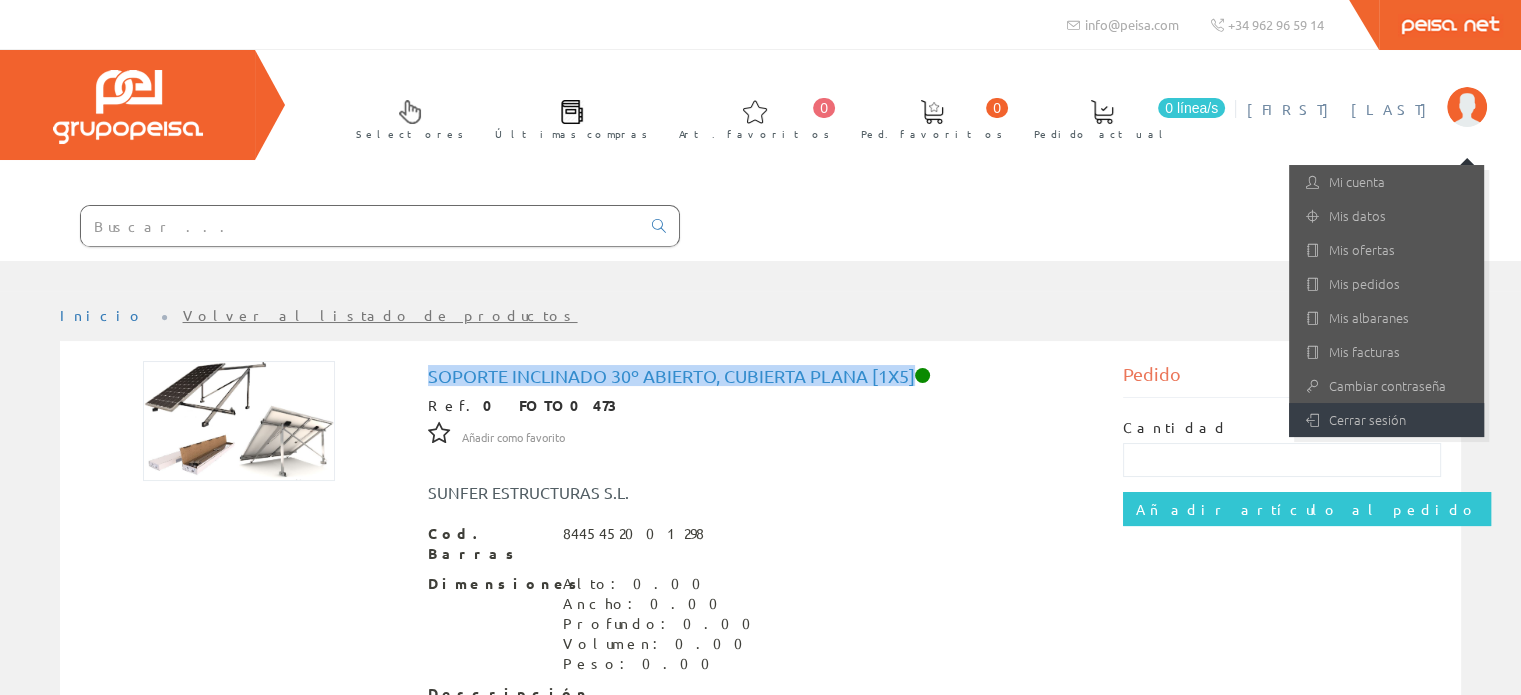 click on "Cerrar sesión" at bounding box center [1386, 420] 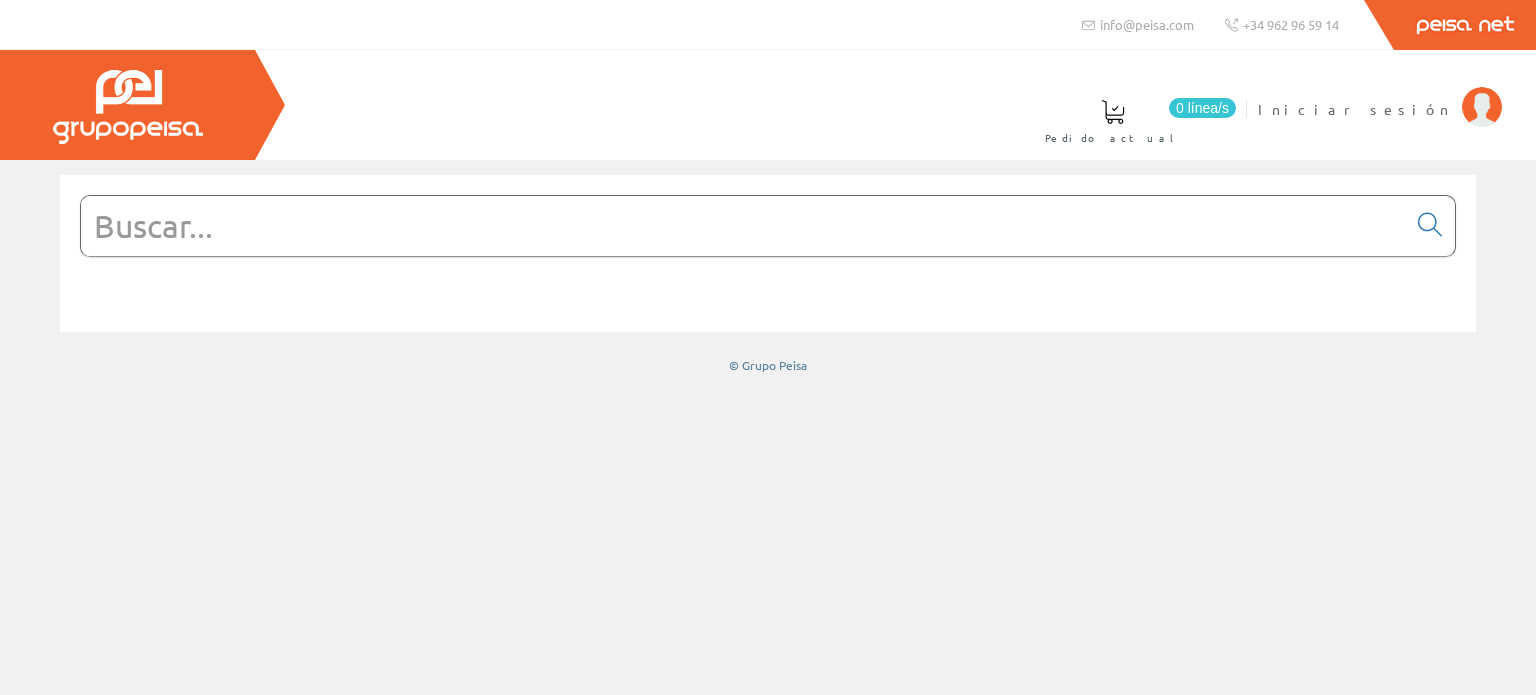 scroll, scrollTop: 0, scrollLeft: 0, axis: both 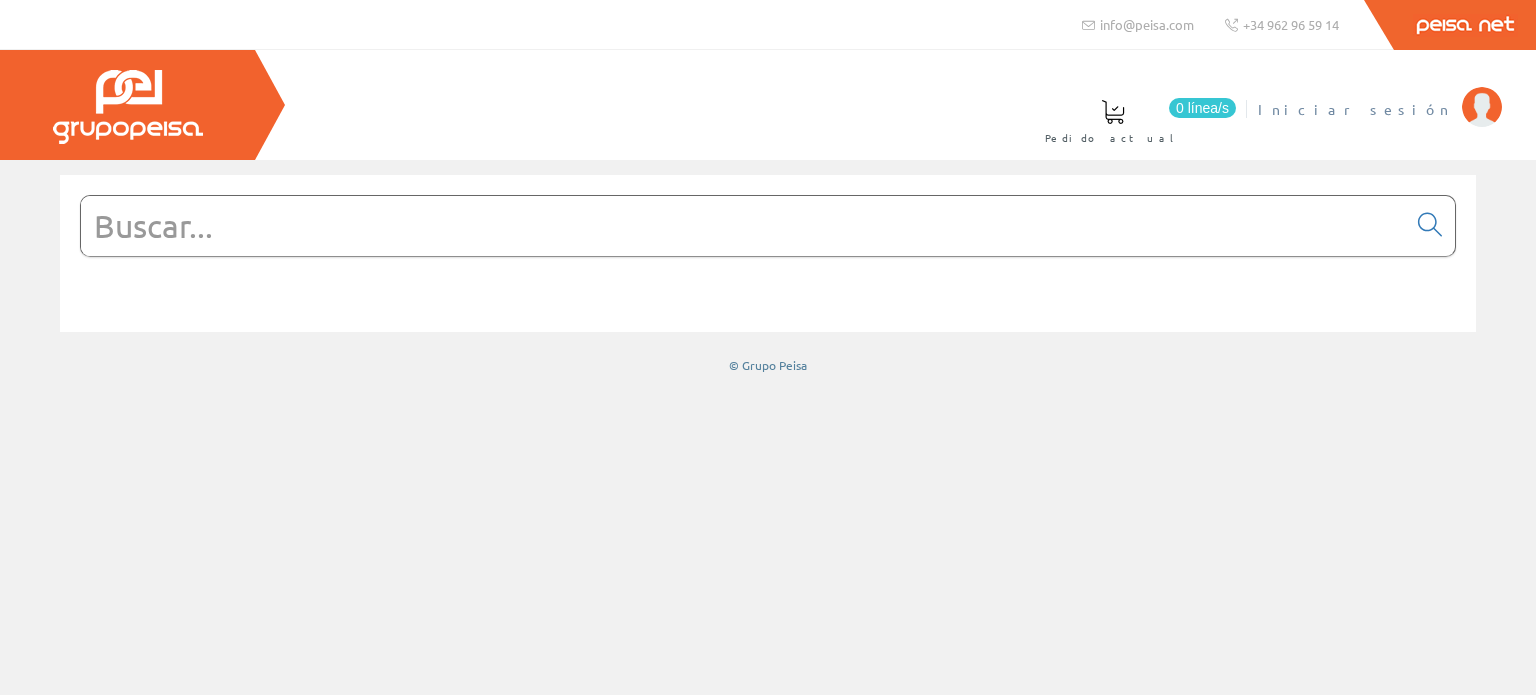 click at bounding box center (1482, 107) 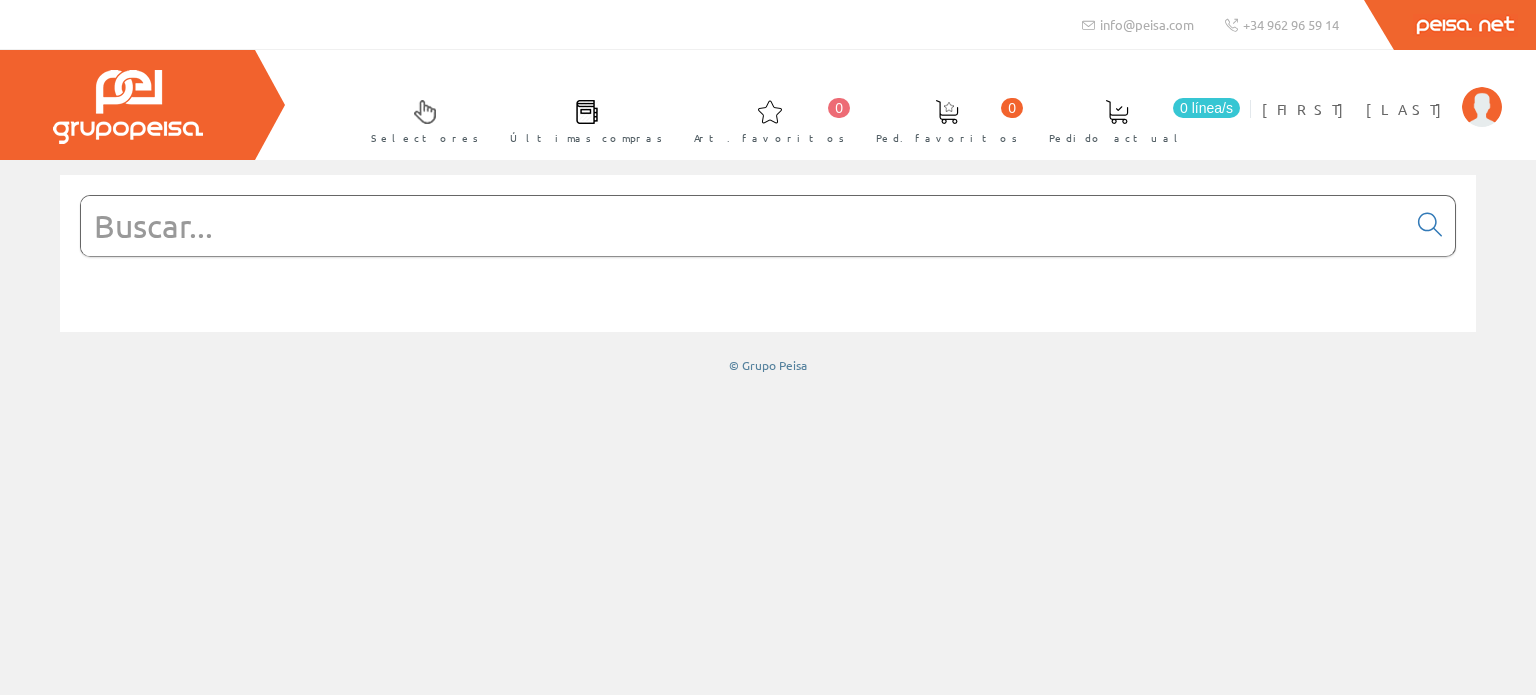 scroll, scrollTop: 0, scrollLeft: 0, axis: both 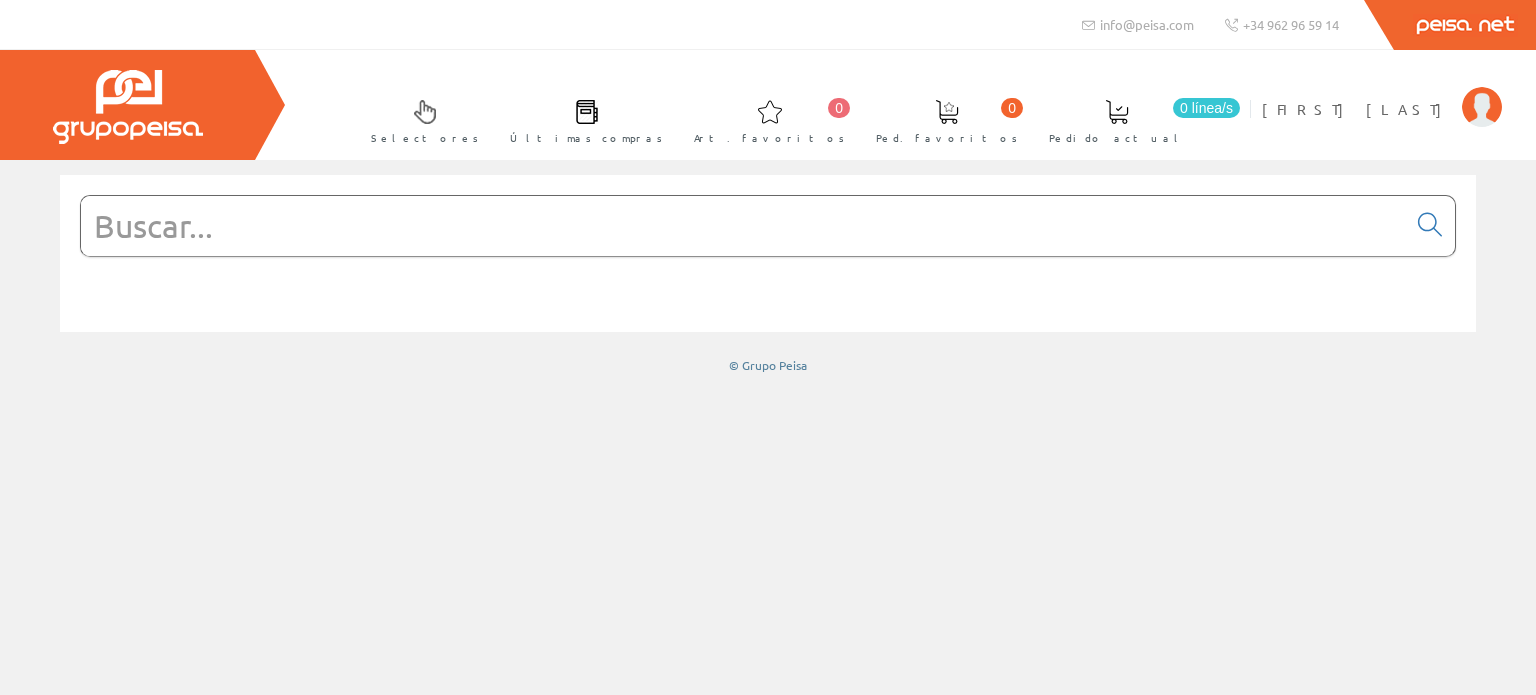 click at bounding box center (743, 226) 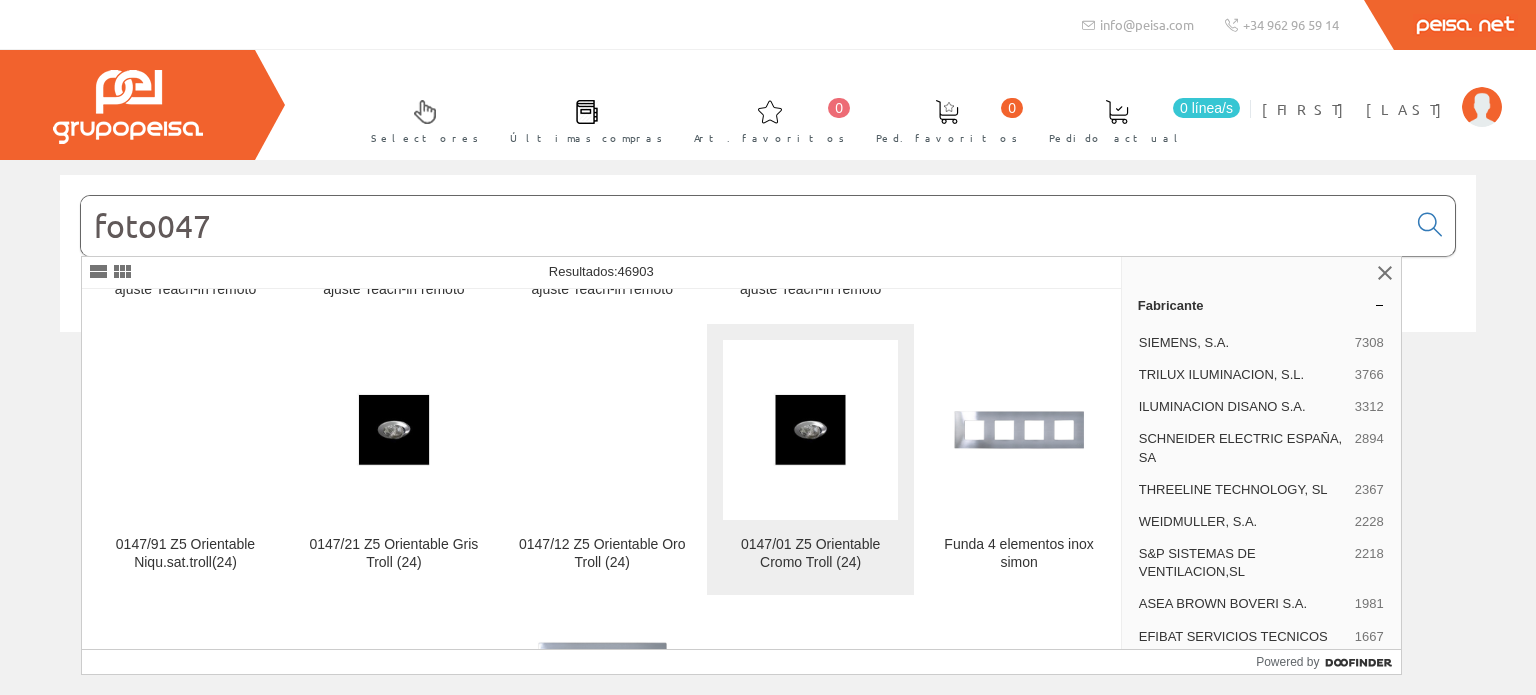 scroll, scrollTop: 6855, scrollLeft: 0, axis: vertical 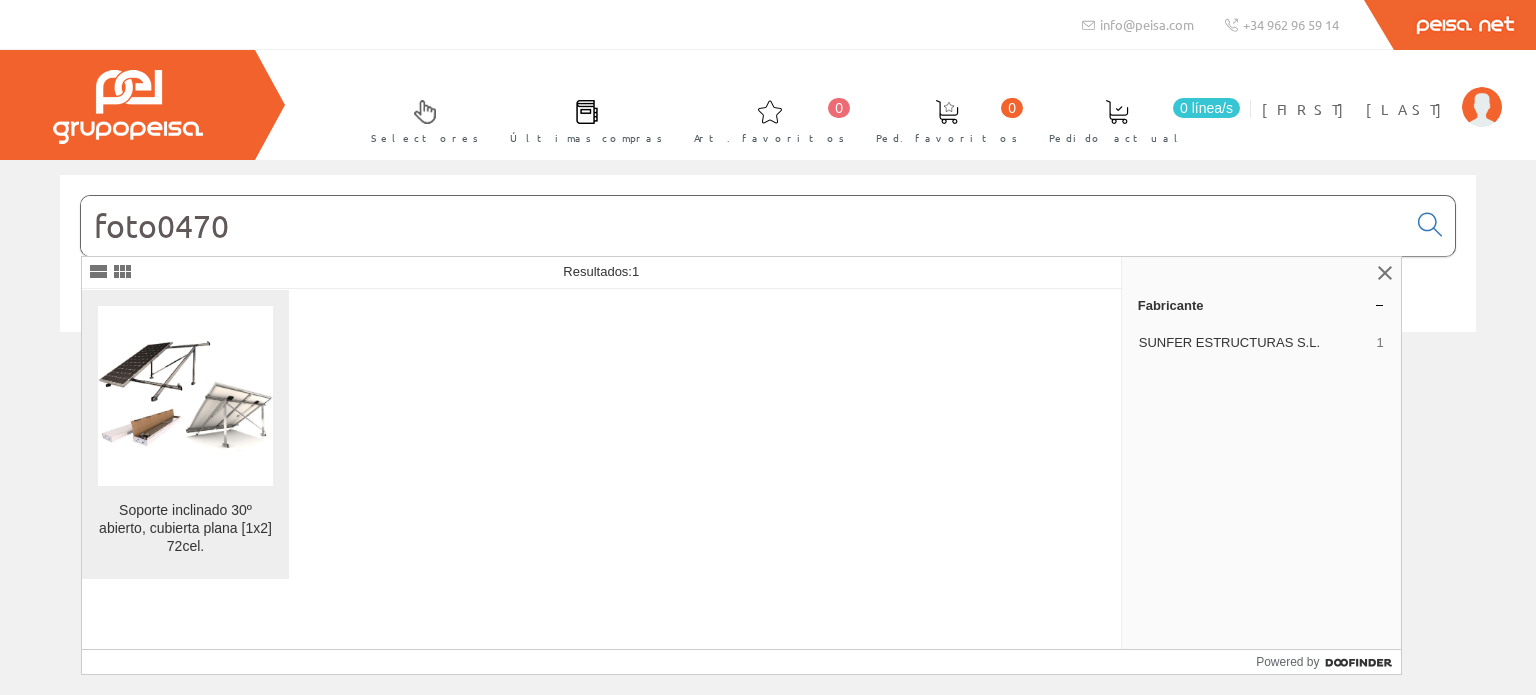type on "foto0470" 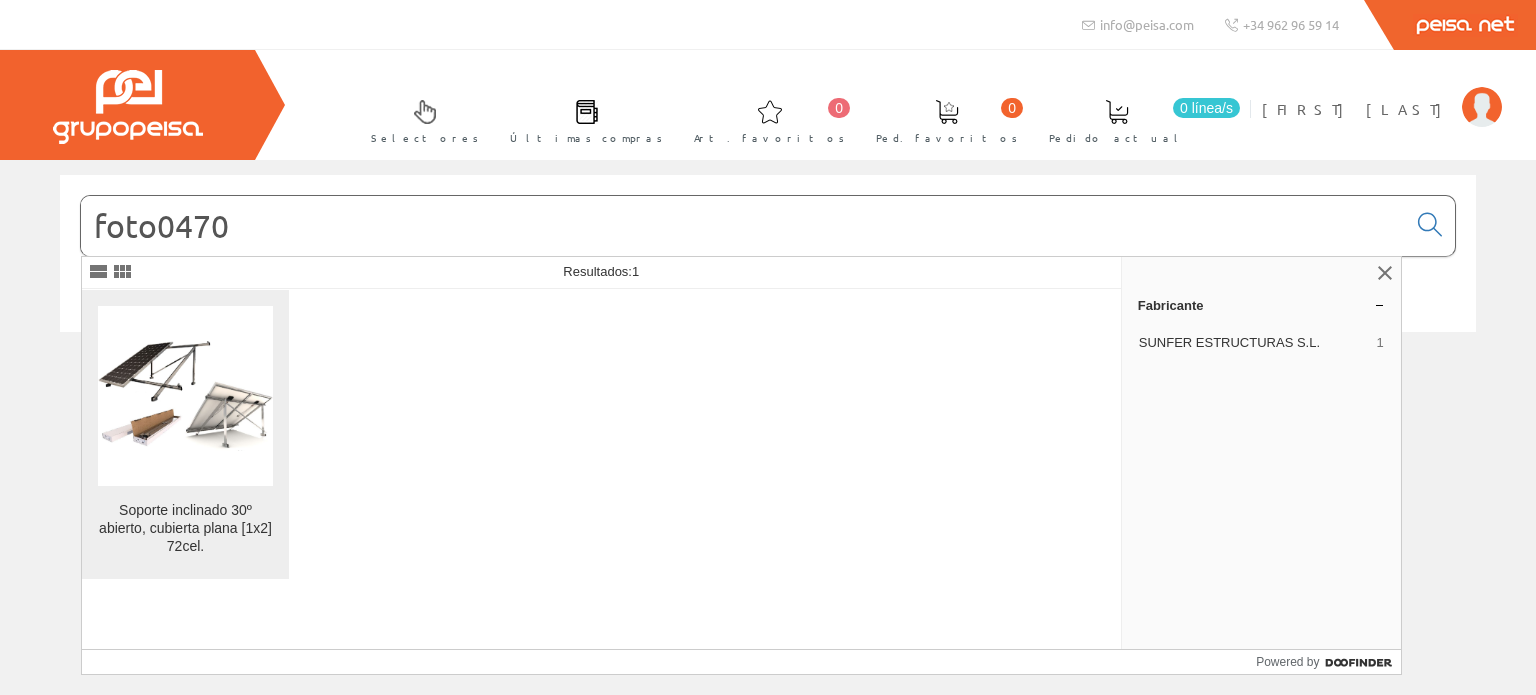 click on "Soporte inclinado 30º abierto, cubierta plana [1x2] 72cel." at bounding box center [185, 529] 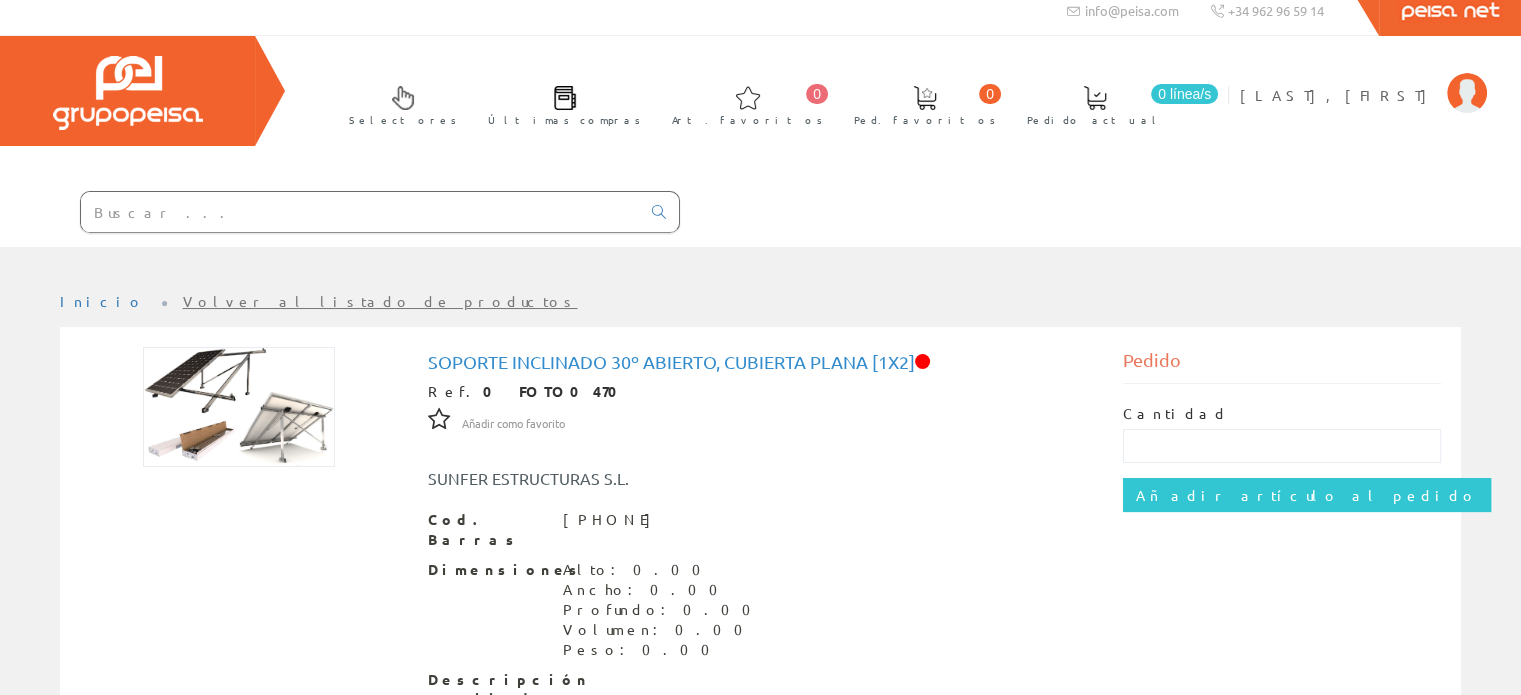 scroll, scrollTop: 0, scrollLeft: 0, axis: both 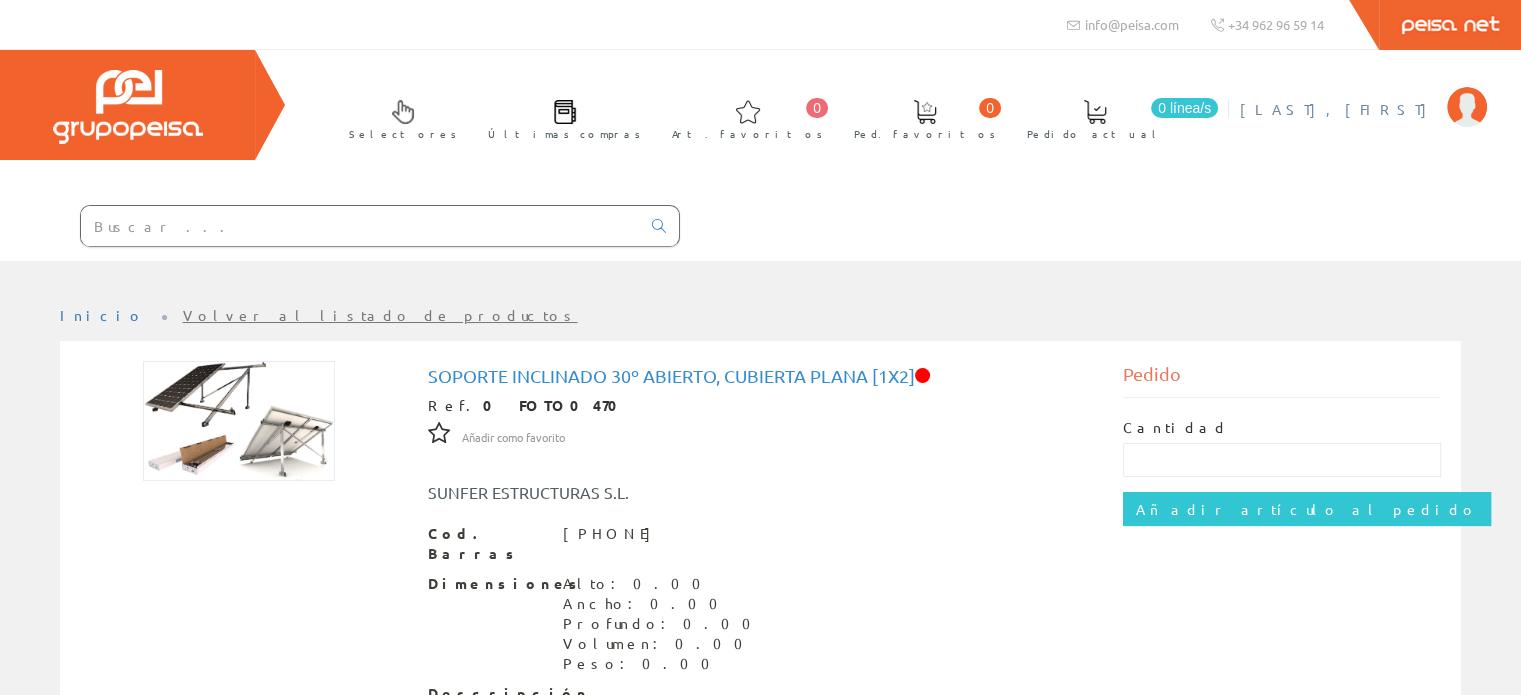 click at bounding box center (1467, 107) 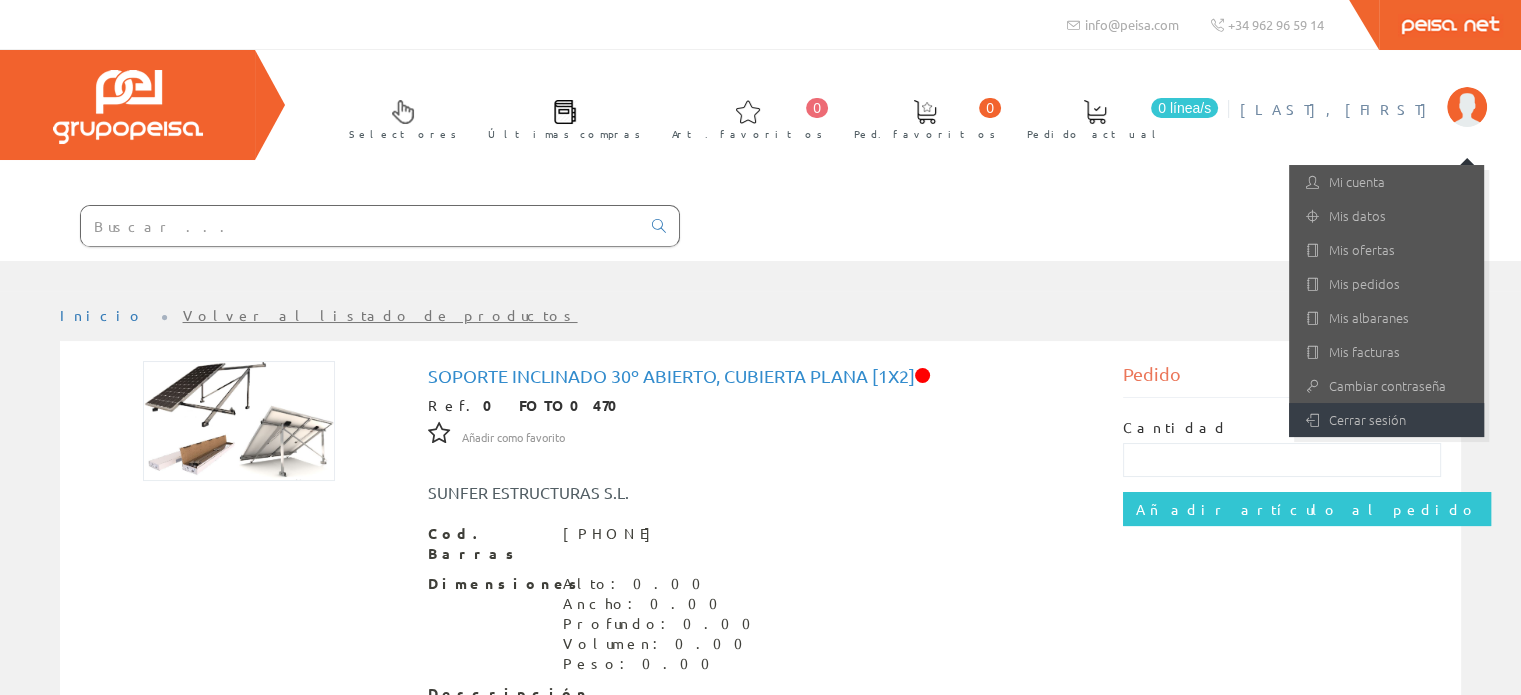 click on "Cerrar sesión" at bounding box center [1386, 420] 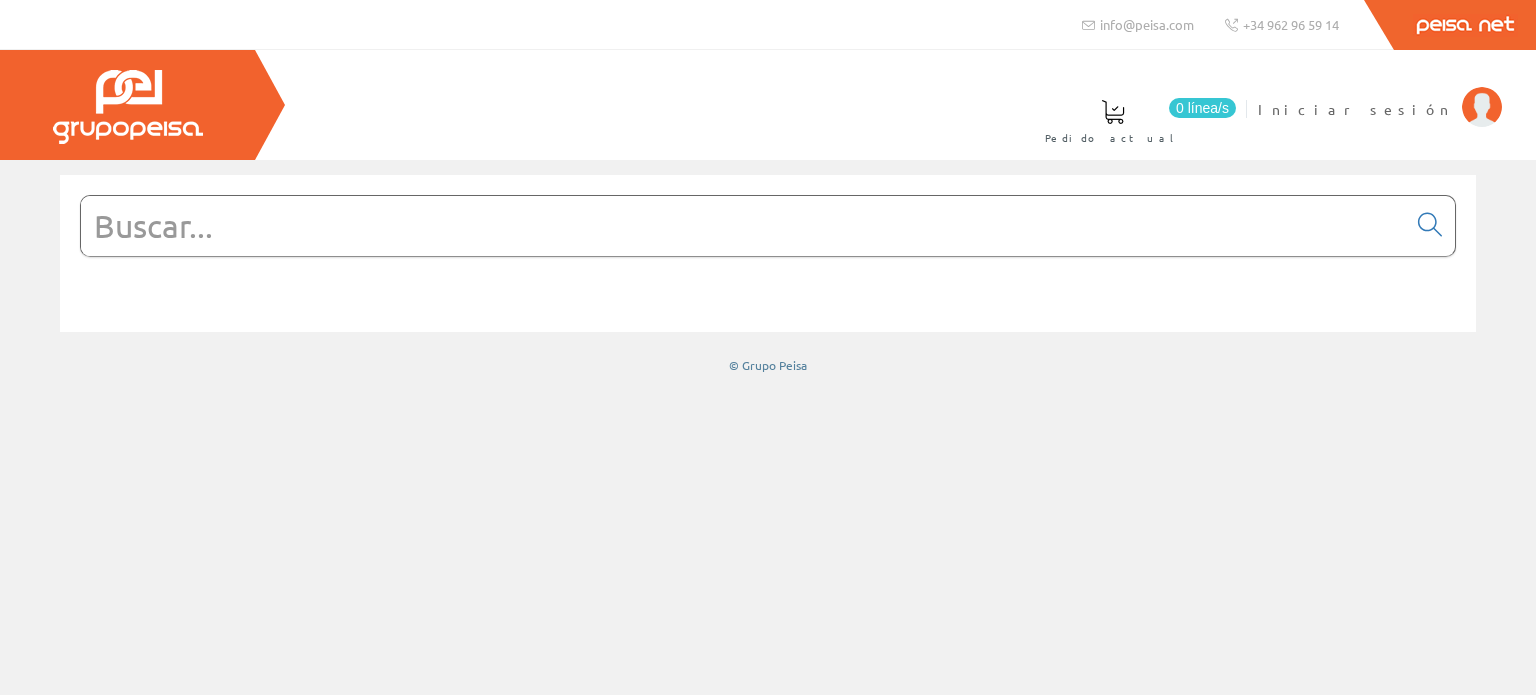 scroll, scrollTop: 0, scrollLeft: 0, axis: both 